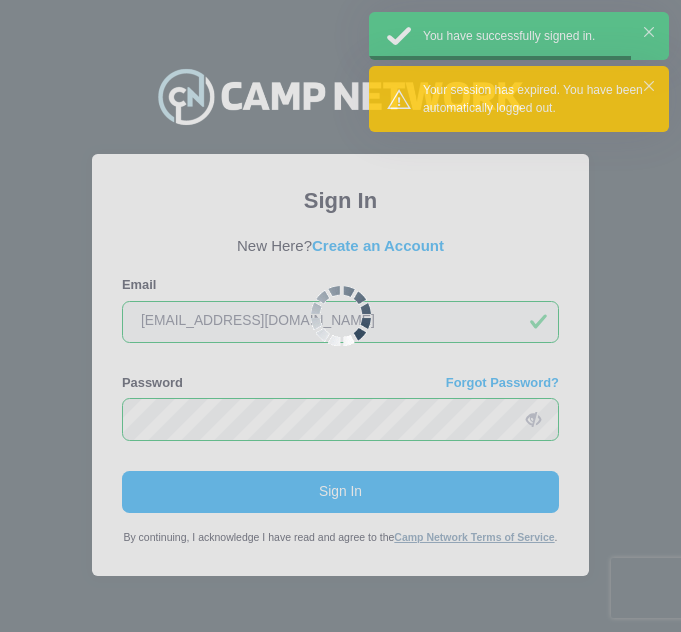 scroll, scrollTop: 0, scrollLeft: 0, axis: both 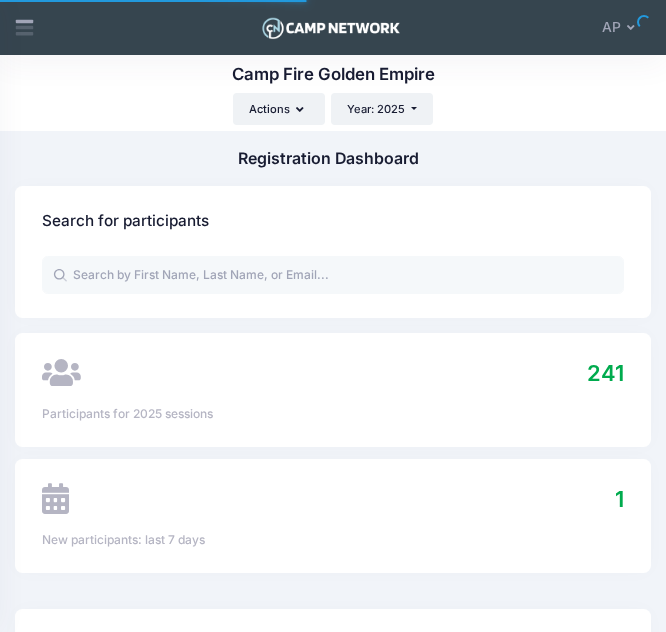 select 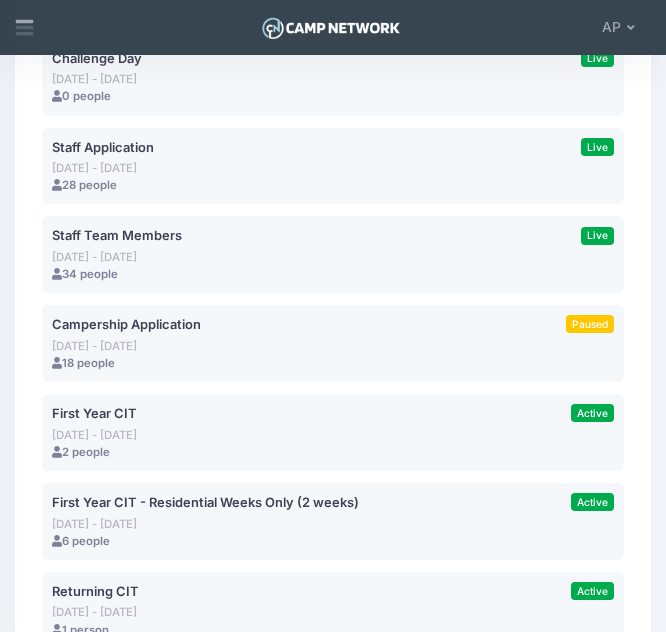 scroll, scrollTop: 1641, scrollLeft: 0, axis: vertical 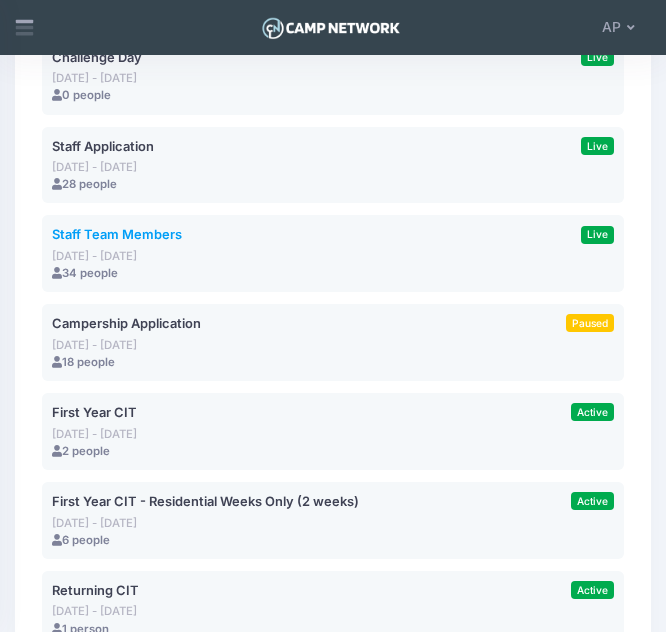 click on "Staff Team Members" at bounding box center [117, 234] 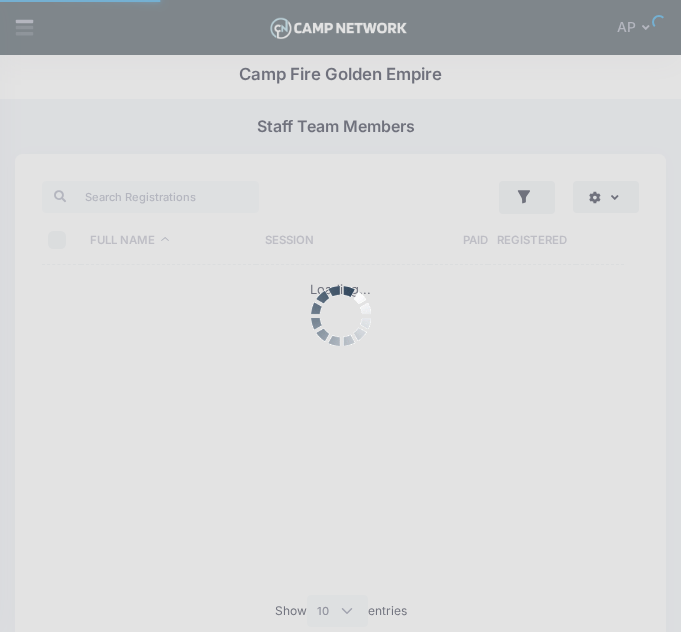 select on "10" 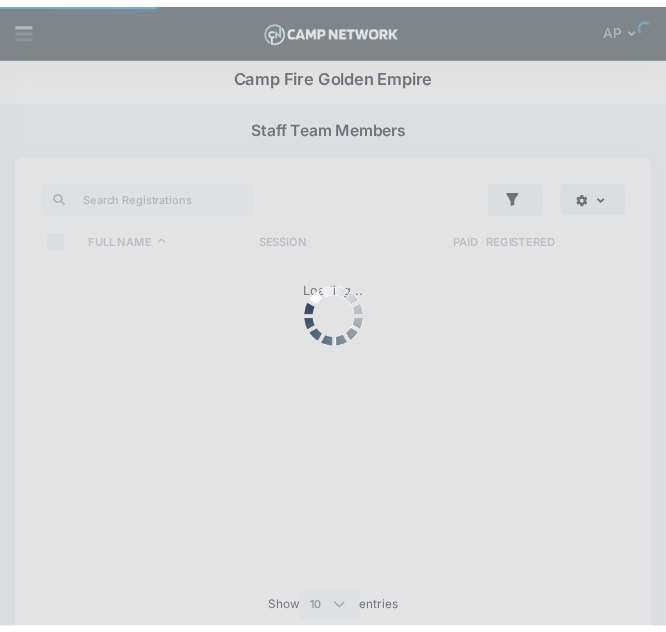 scroll, scrollTop: 0, scrollLeft: 0, axis: both 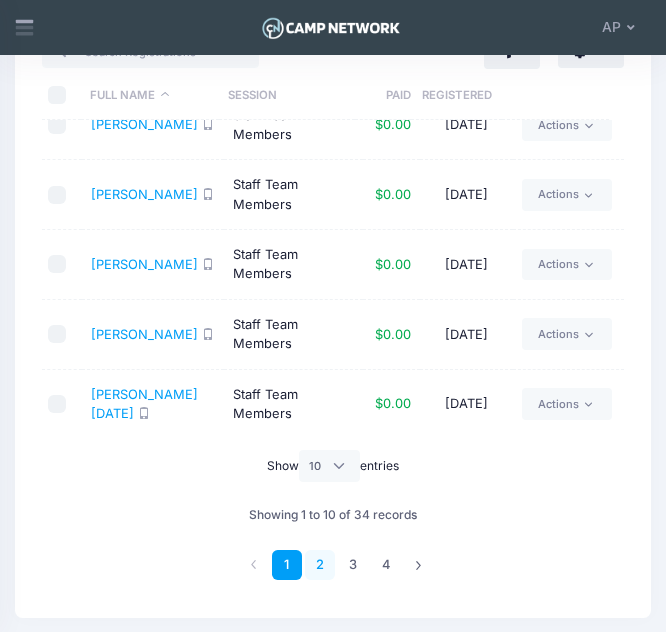 click on "2" at bounding box center [320, 565] 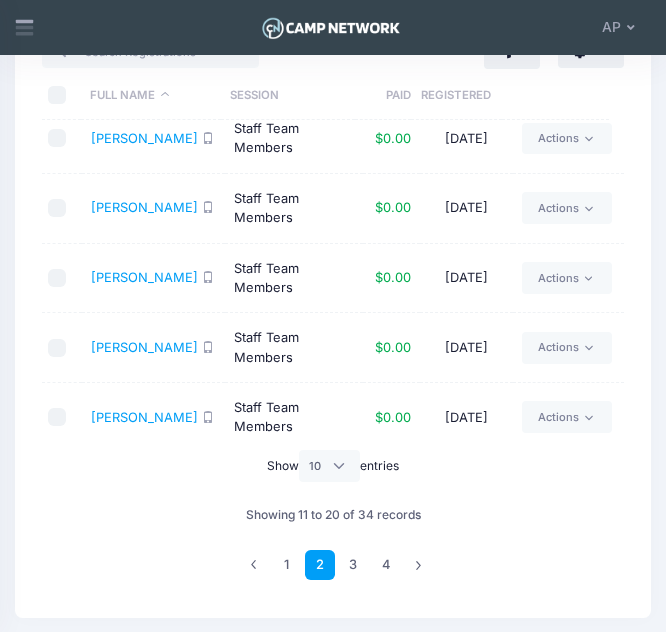 scroll, scrollTop: 0, scrollLeft: 0, axis: both 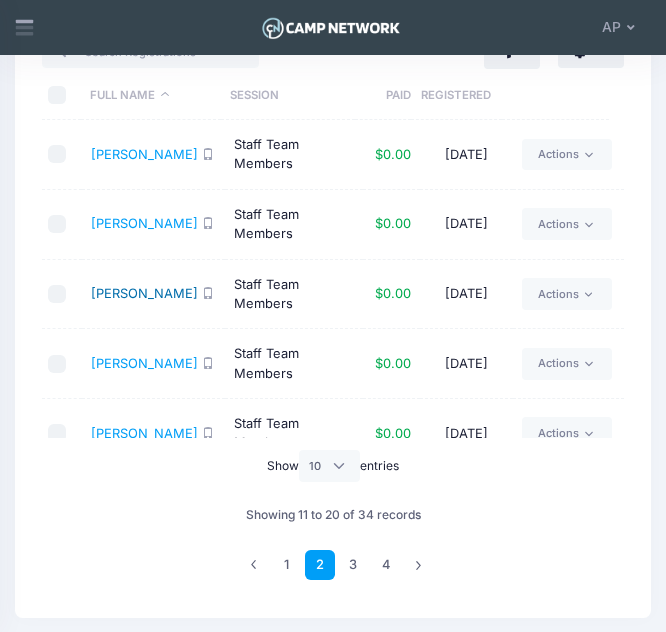 click on "Maraccini, Nicholas" at bounding box center (144, 293) 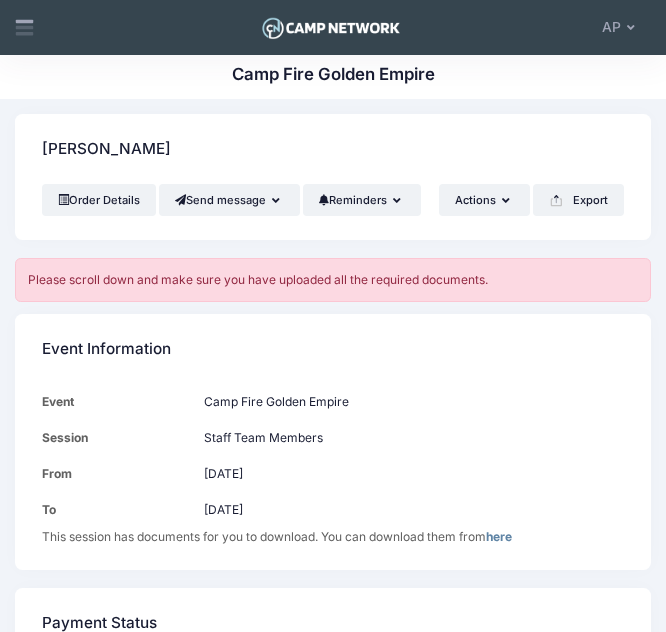 scroll, scrollTop: 0, scrollLeft: 0, axis: both 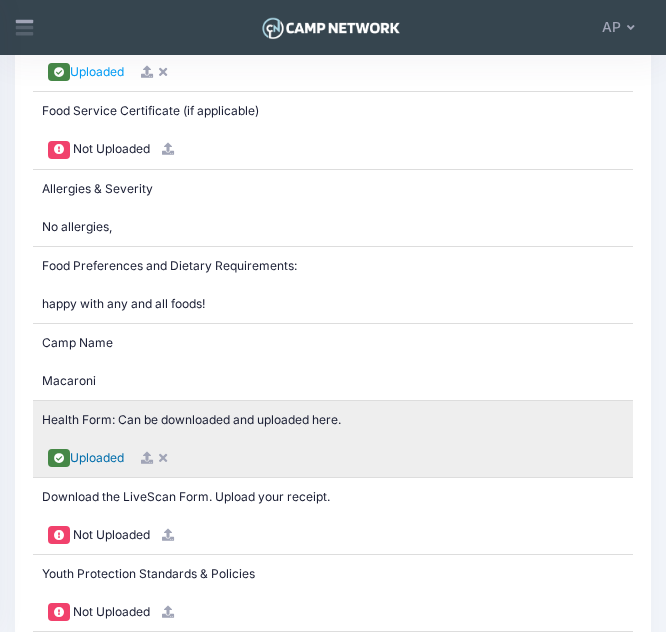 click on "Uploaded" at bounding box center (97, 457) 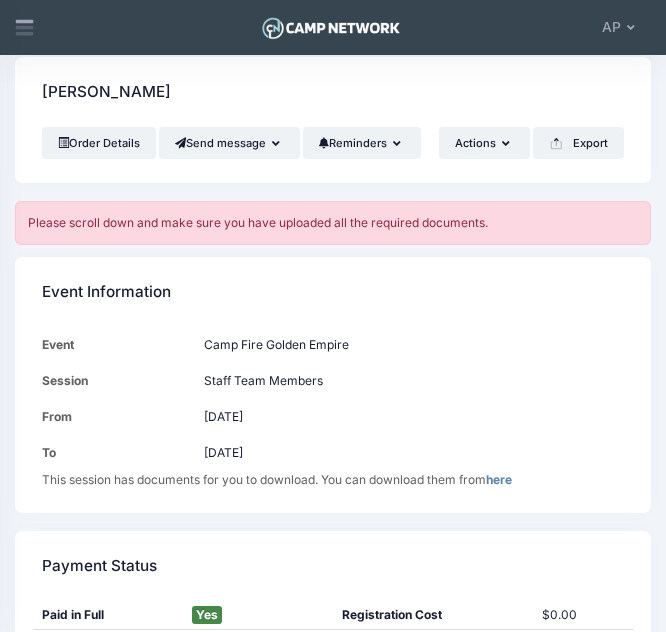 scroll, scrollTop: 0, scrollLeft: 0, axis: both 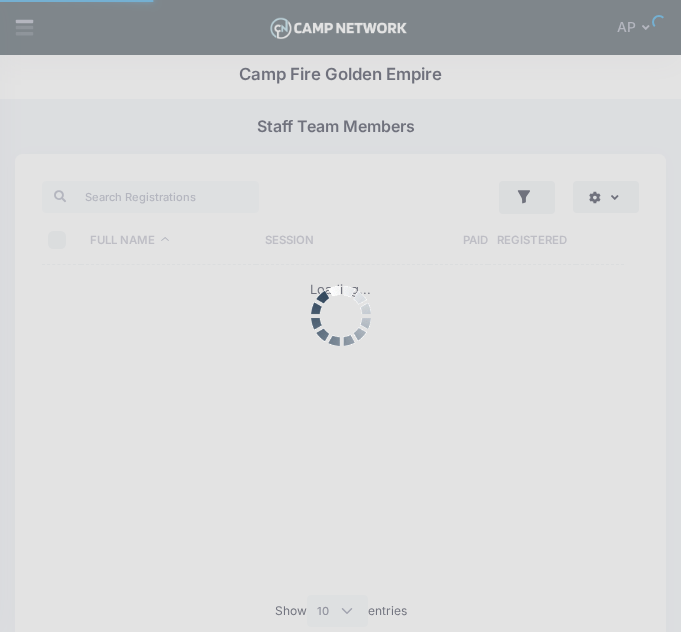 select on "10" 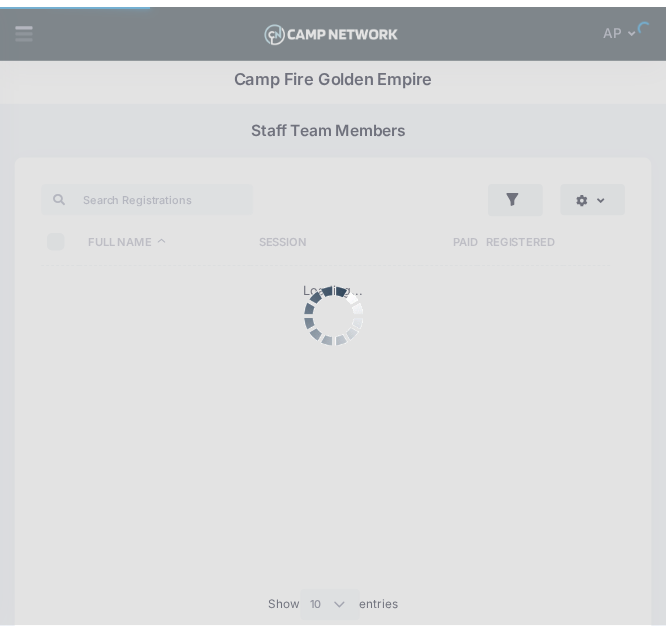scroll, scrollTop: 145, scrollLeft: 0, axis: vertical 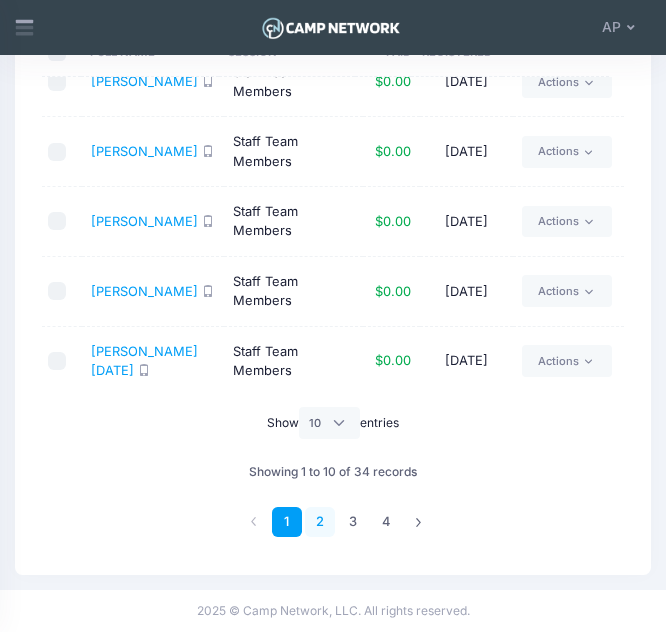click on "2" at bounding box center [320, 522] 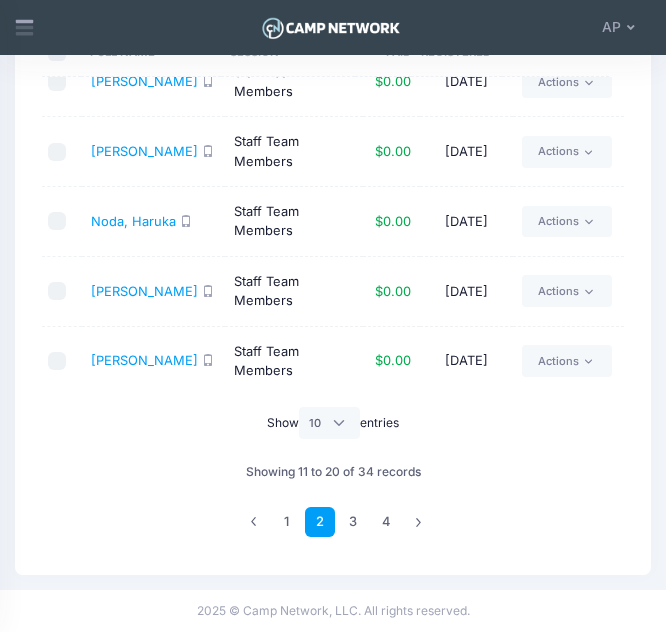 click on "2" at bounding box center (320, 522) 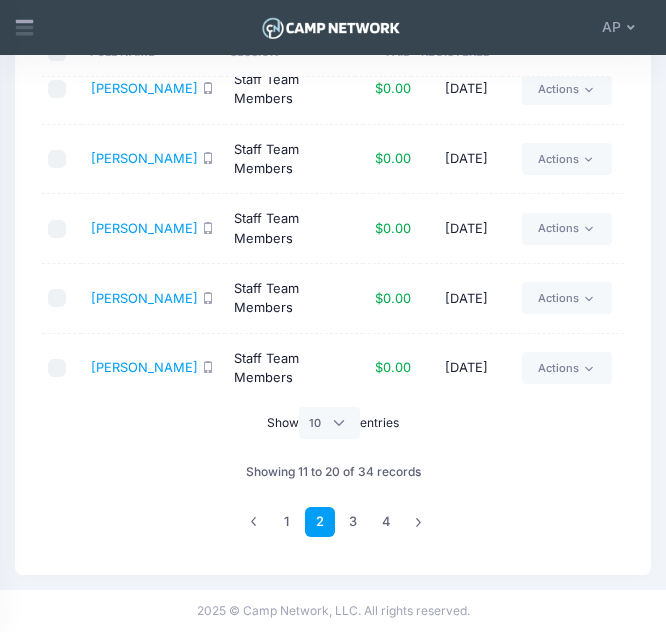 scroll, scrollTop: 84, scrollLeft: 0, axis: vertical 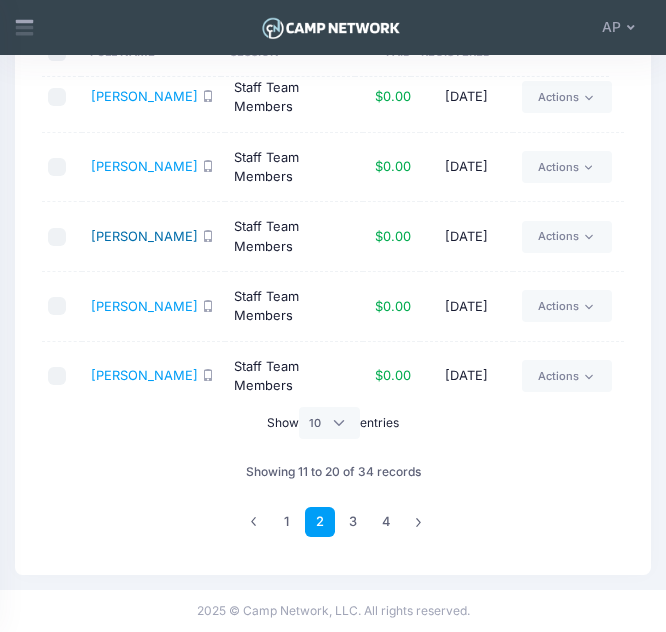click on "[PERSON_NAME]" at bounding box center (144, 236) 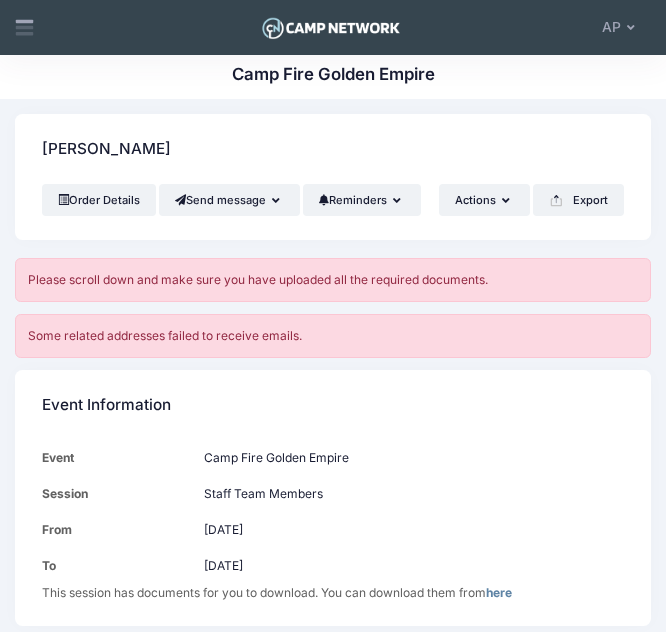 scroll, scrollTop: 0, scrollLeft: 0, axis: both 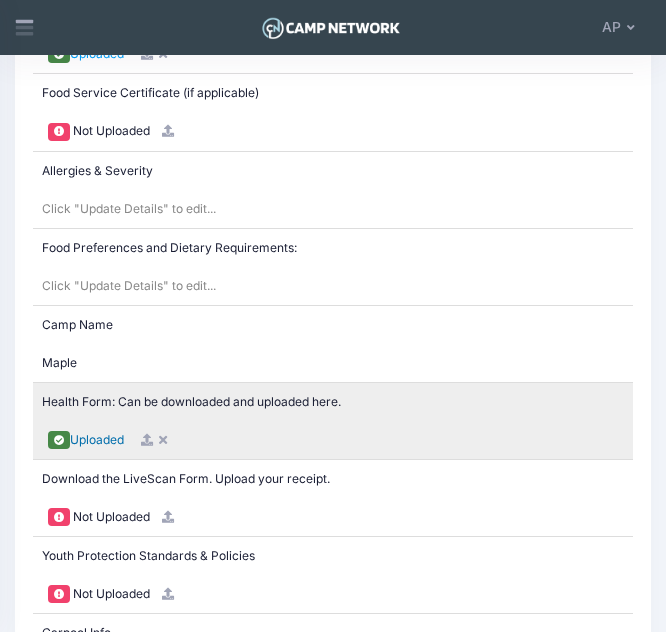 click on "Uploaded" at bounding box center (97, 439) 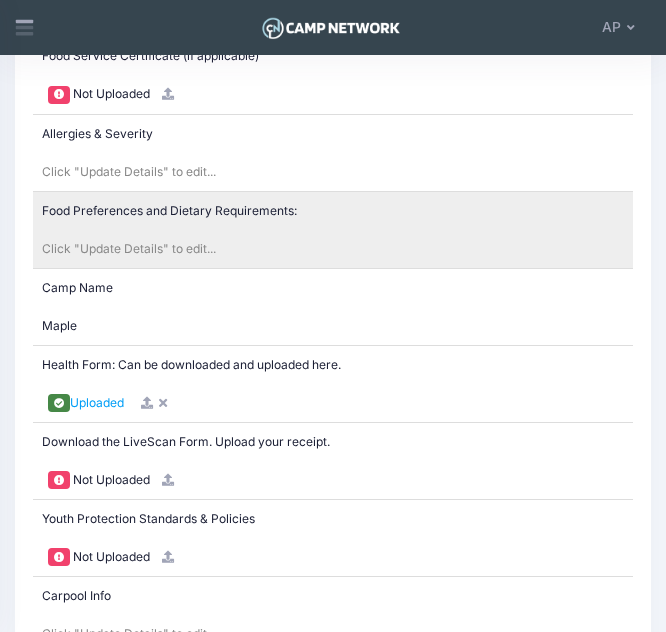 scroll, scrollTop: 3576, scrollLeft: 0, axis: vertical 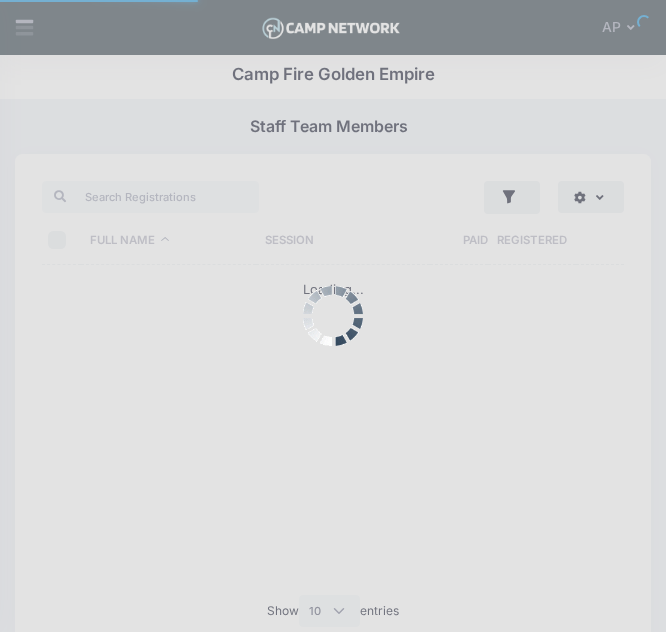 select on "10" 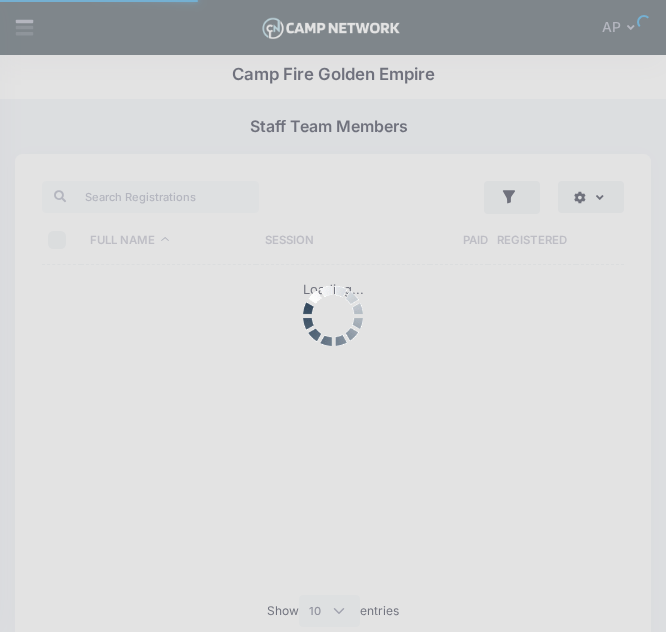 scroll, scrollTop: 188, scrollLeft: 0, axis: vertical 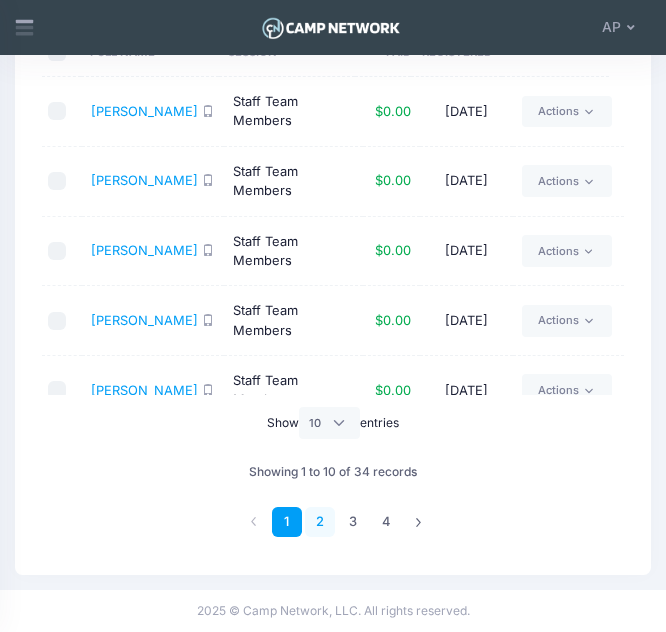 click on "2" at bounding box center (320, 522) 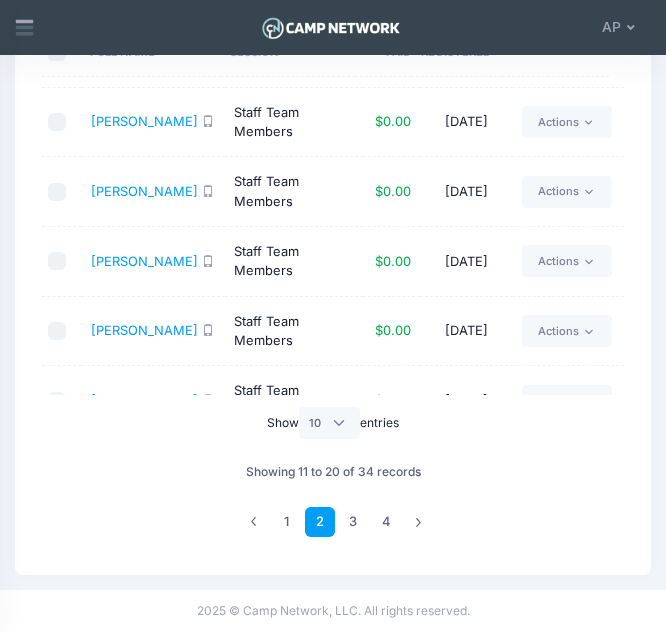 scroll, scrollTop: 128, scrollLeft: 0, axis: vertical 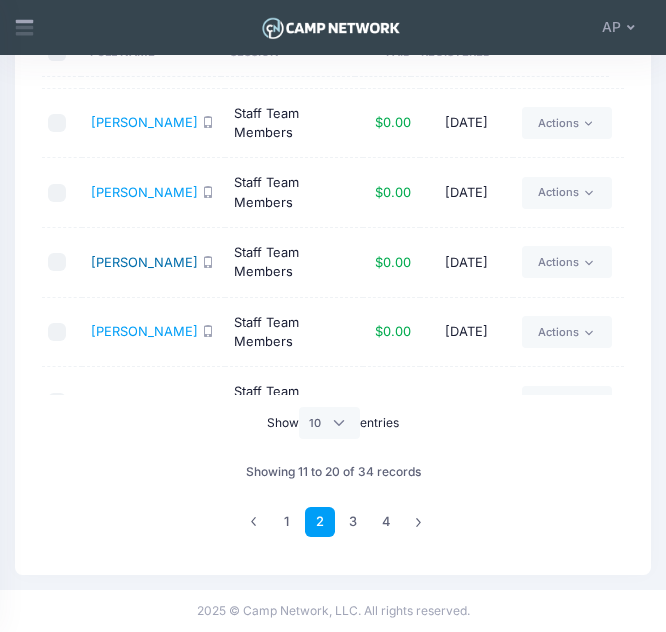 click on "[PERSON_NAME]" at bounding box center (144, 262) 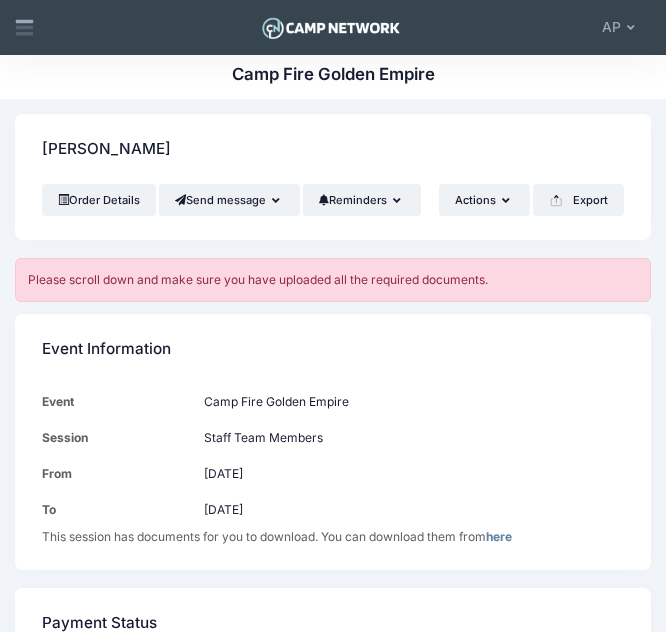 scroll, scrollTop: 0, scrollLeft: 0, axis: both 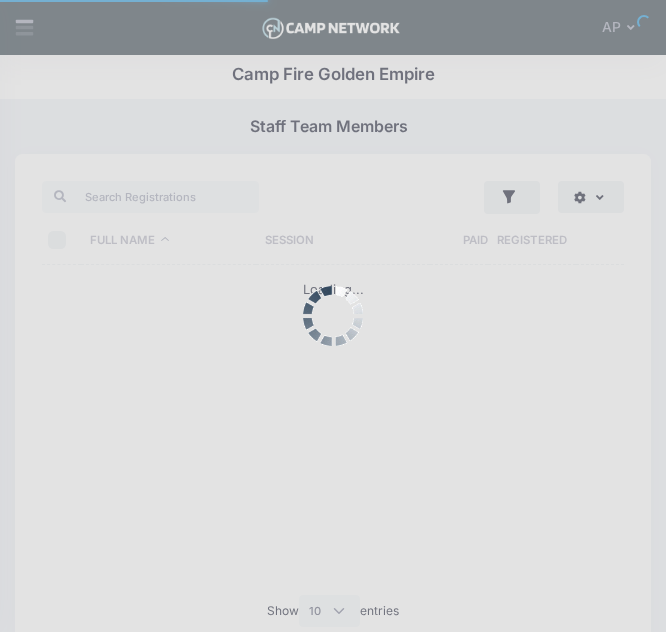 select on "10" 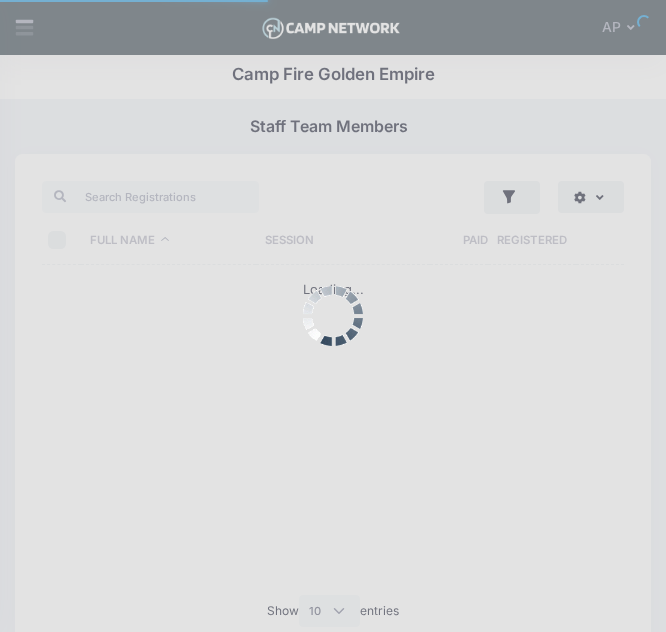 scroll, scrollTop: 188, scrollLeft: 0, axis: vertical 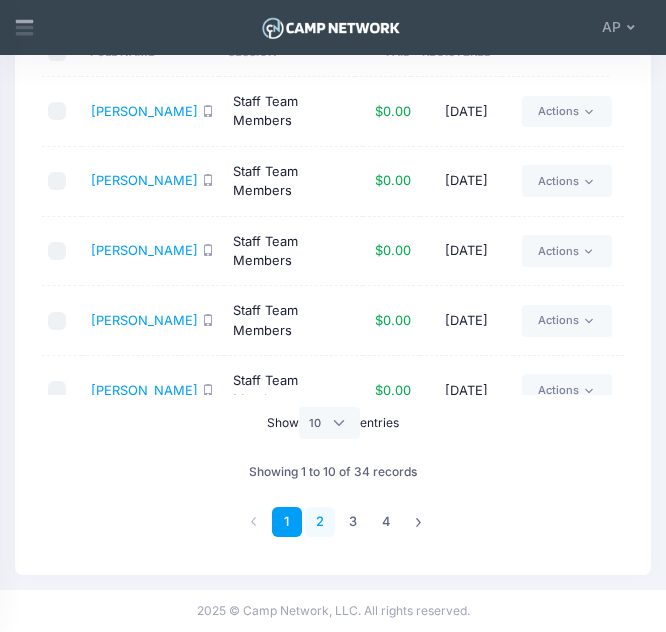 click on "2" at bounding box center (320, 522) 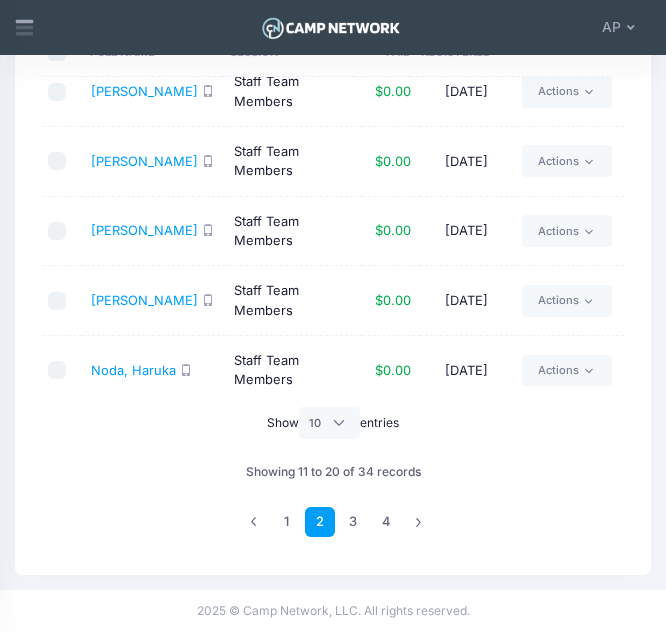scroll, scrollTop: 233, scrollLeft: 0, axis: vertical 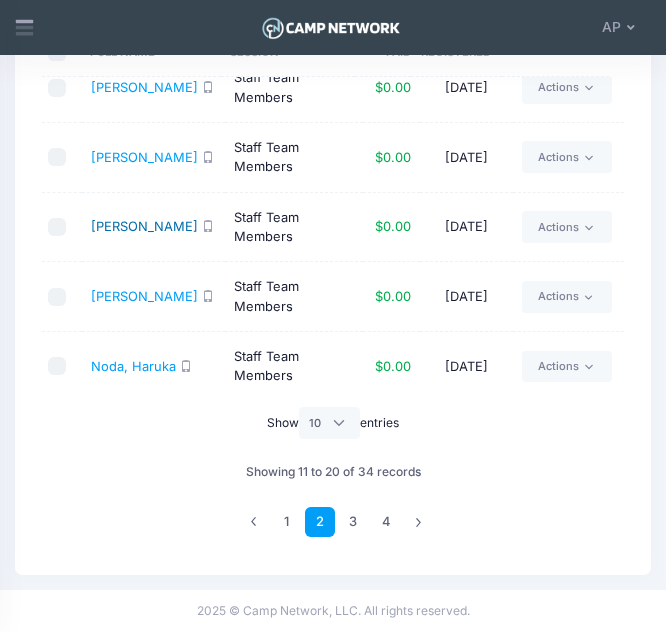 click on "[PERSON_NAME]" at bounding box center (144, 226) 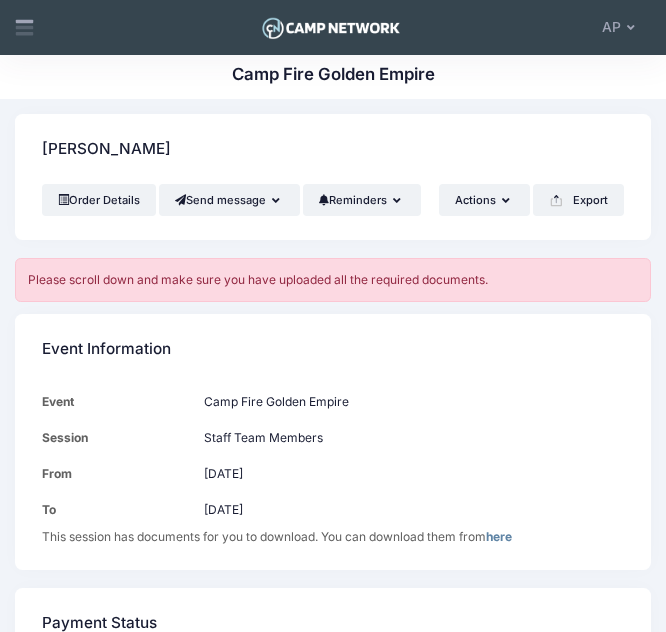 scroll, scrollTop: 0, scrollLeft: 0, axis: both 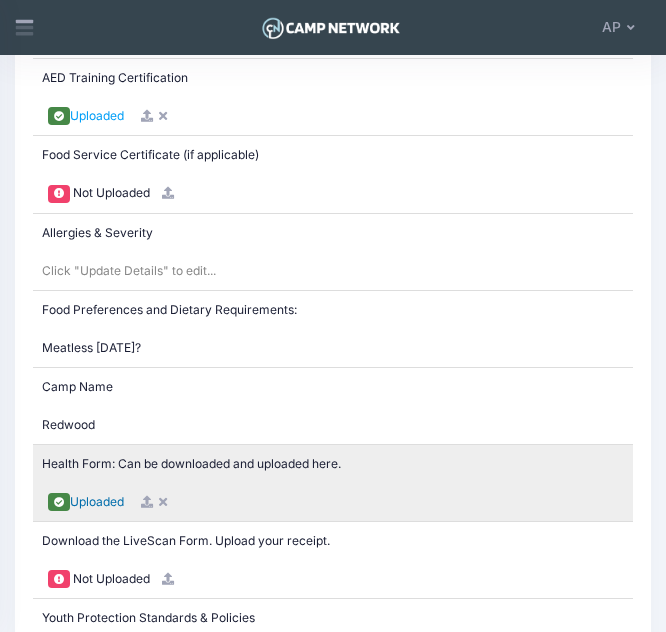 click on "Uploaded" at bounding box center (97, 501) 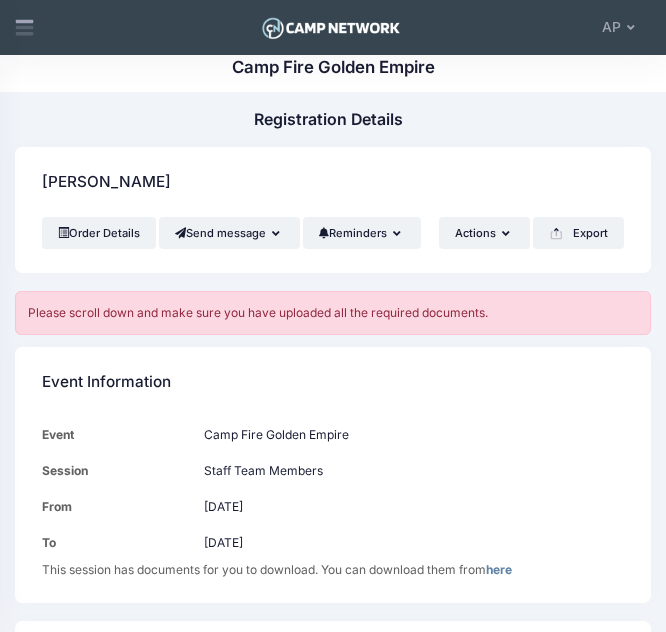 scroll, scrollTop: 0, scrollLeft: 0, axis: both 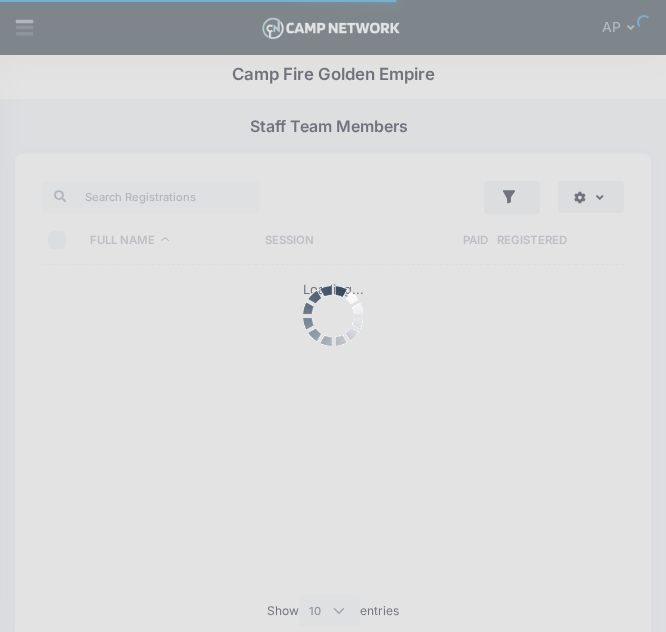 select on "10" 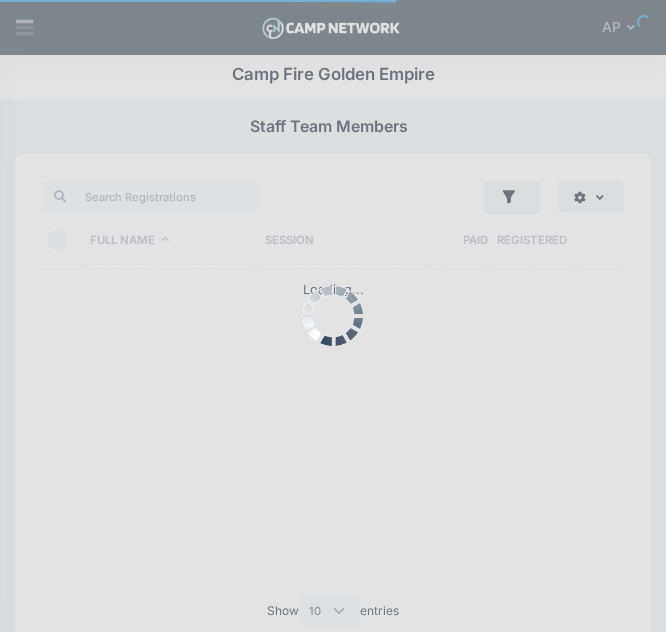 scroll, scrollTop: 188, scrollLeft: 0, axis: vertical 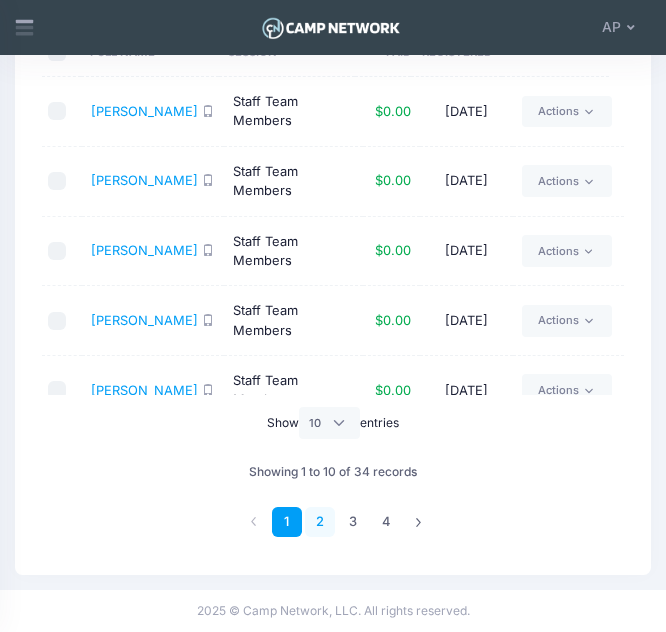 click on "2" at bounding box center (320, 522) 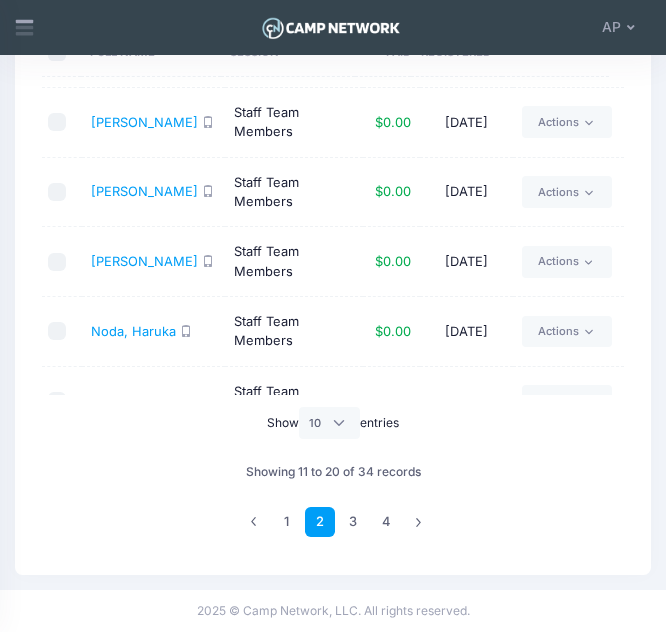 scroll, scrollTop: 268, scrollLeft: 0, axis: vertical 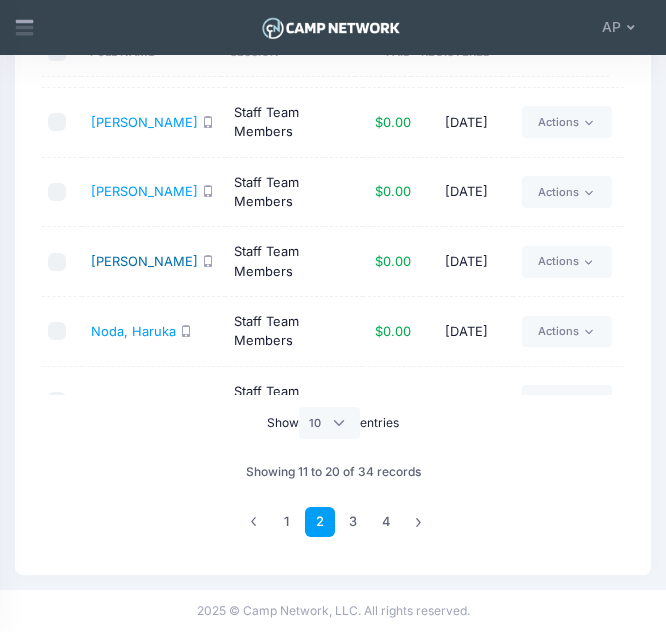 click on "[PERSON_NAME]" at bounding box center (144, 261) 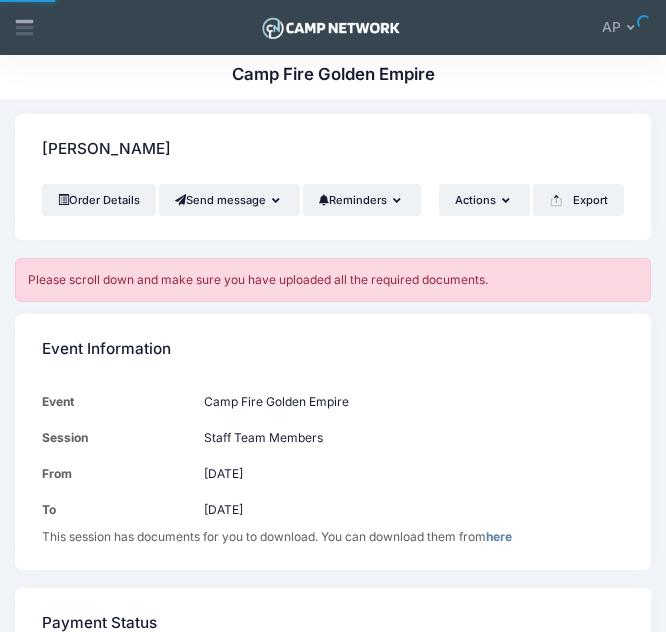 scroll, scrollTop: 0, scrollLeft: 0, axis: both 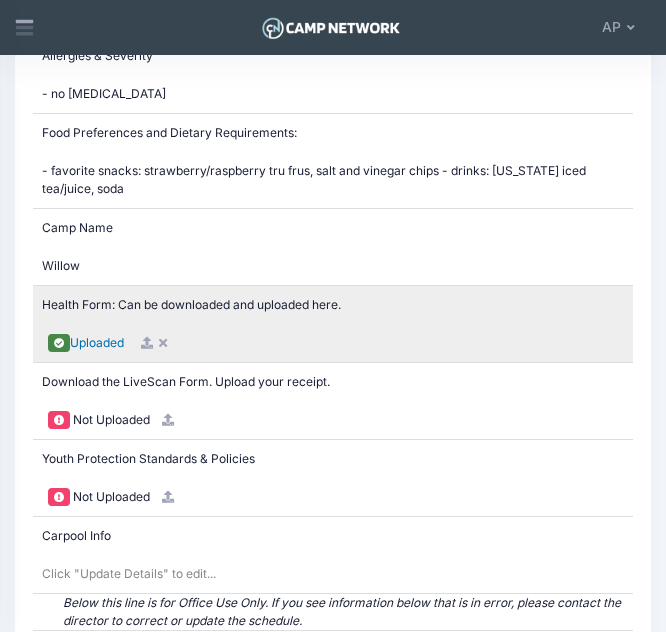 click on "Uploaded" at bounding box center (97, 342) 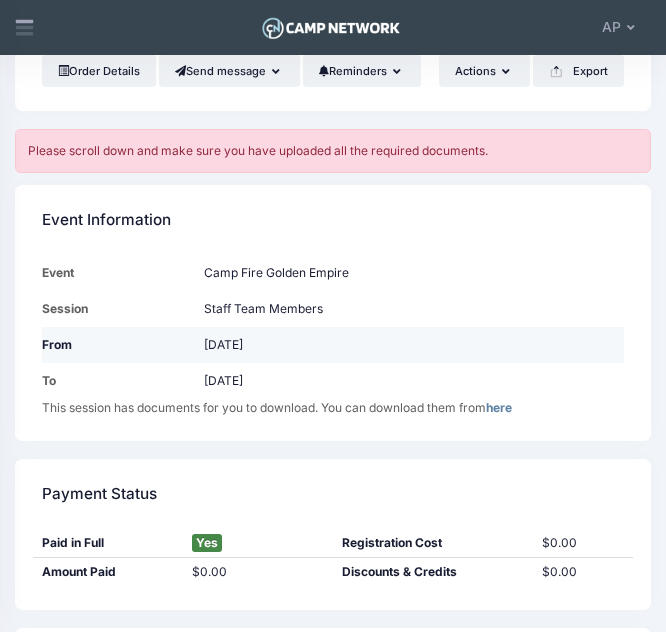 scroll, scrollTop: 0, scrollLeft: 0, axis: both 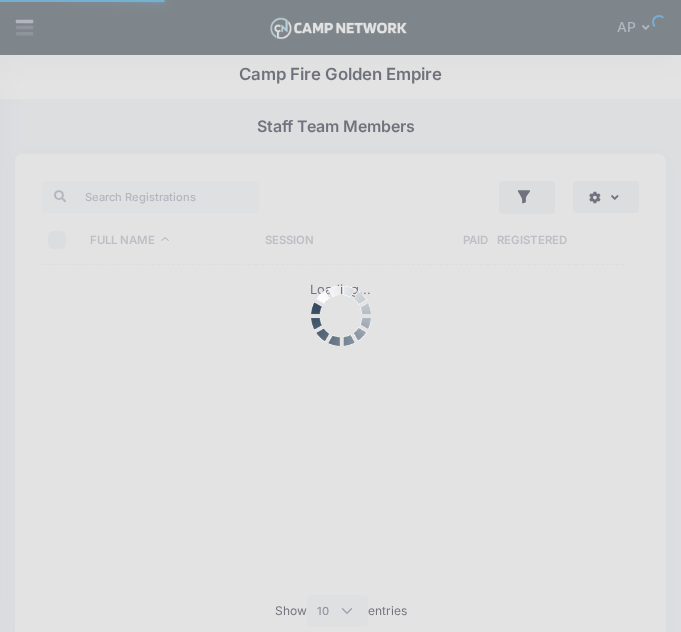 select on "10" 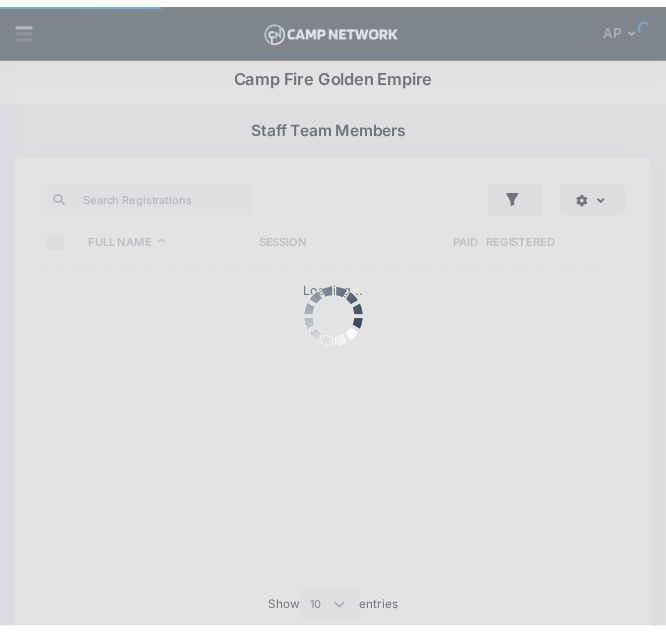 scroll, scrollTop: 188, scrollLeft: 0, axis: vertical 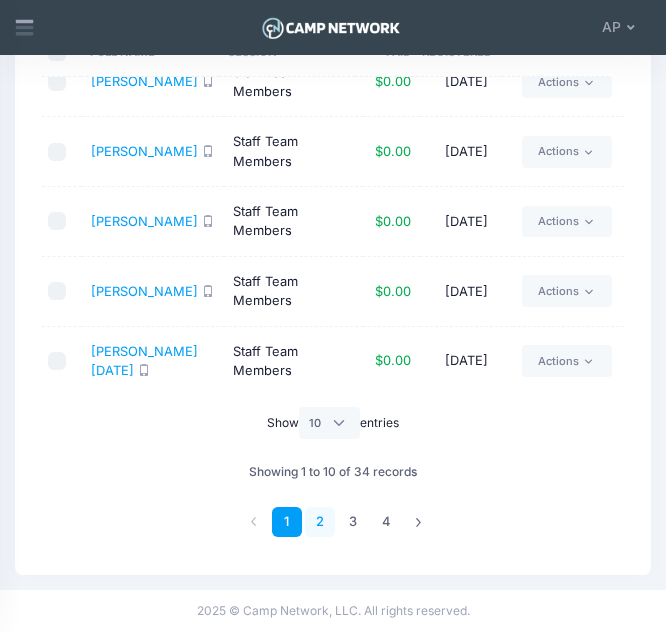 click on "2" at bounding box center [320, 522] 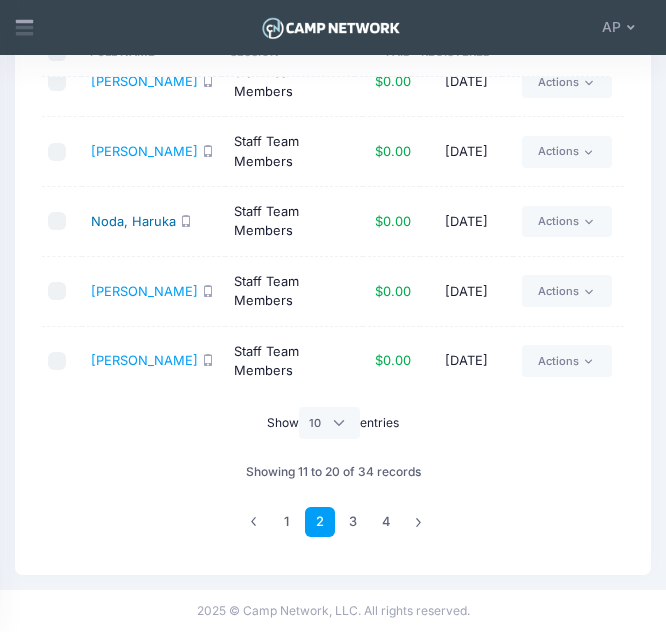 click on "Noda, Haruka" at bounding box center (133, 221) 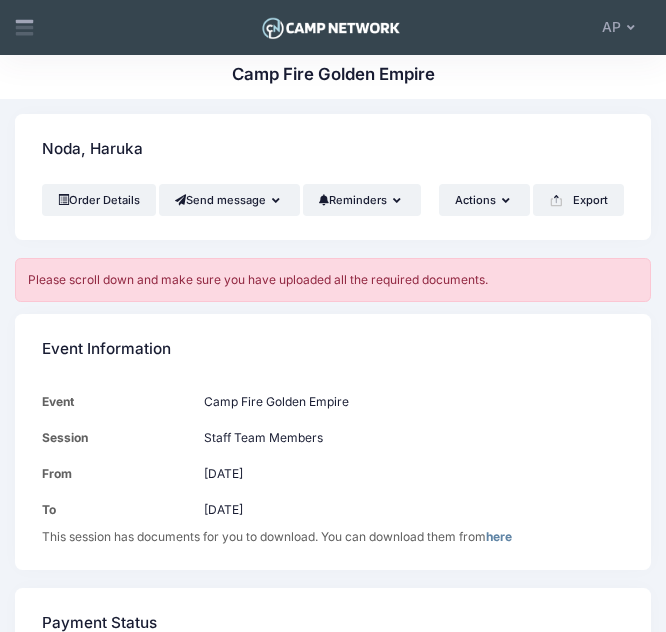 scroll, scrollTop: 0, scrollLeft: 0, axis: both 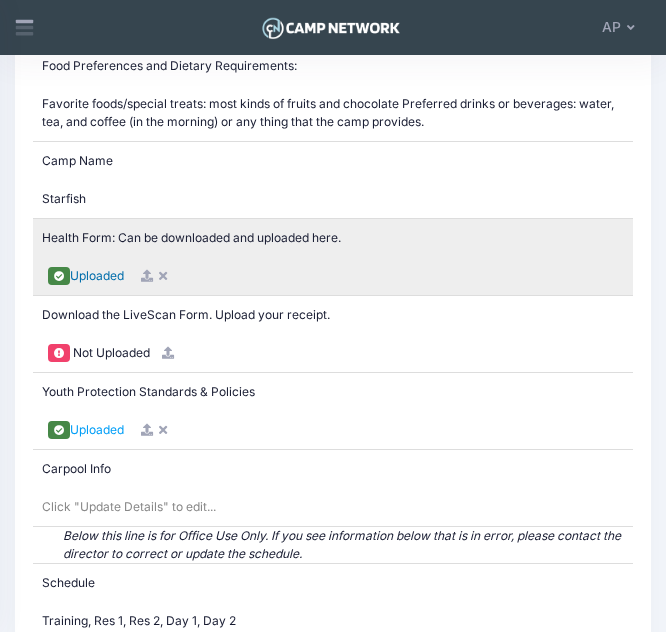 click on "Uploaded" at bounding box center [97, 275] 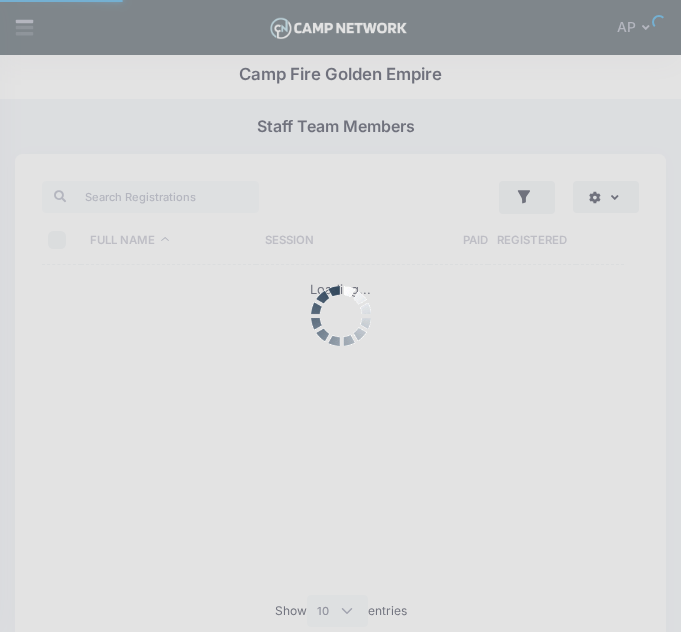 select on "10" 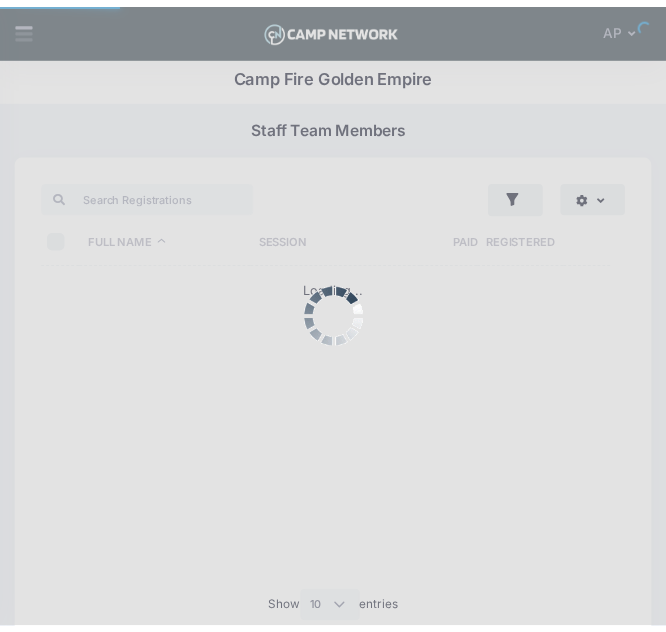 scroll, scrollTop: 188, scrollLeft: 0, axis: vertical 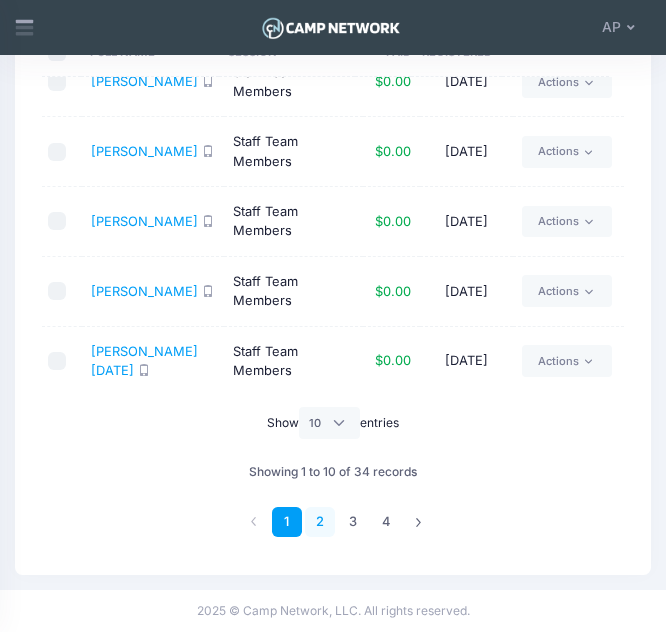 click on "2" at bounding box center (320, 522) 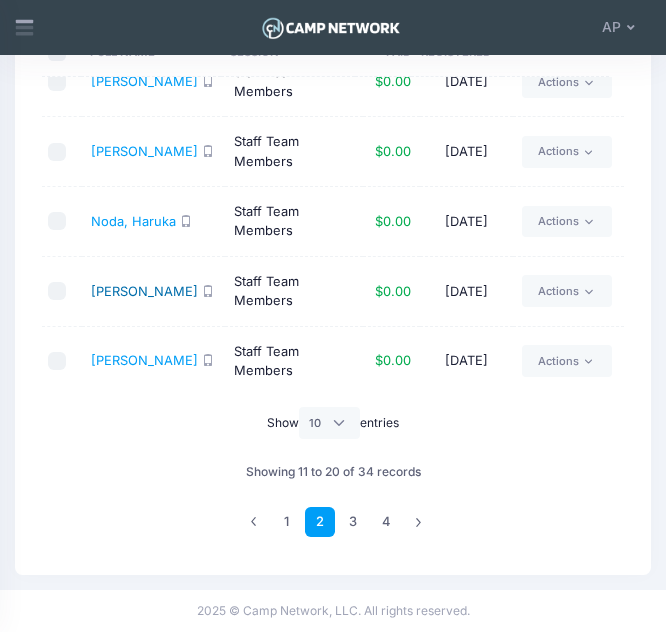 click on "[PERSON_NAME]" at bounding box center (144, 291) 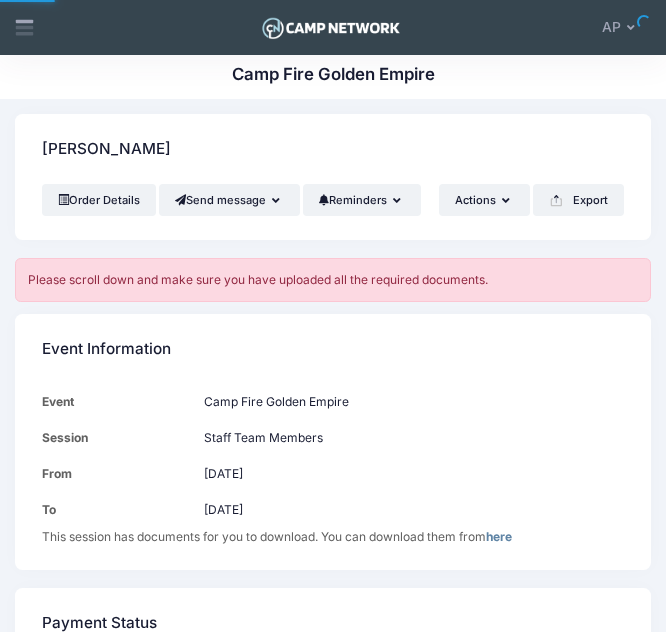 scroll, scrollTop: 0, scrollLeft: 0, axis: both 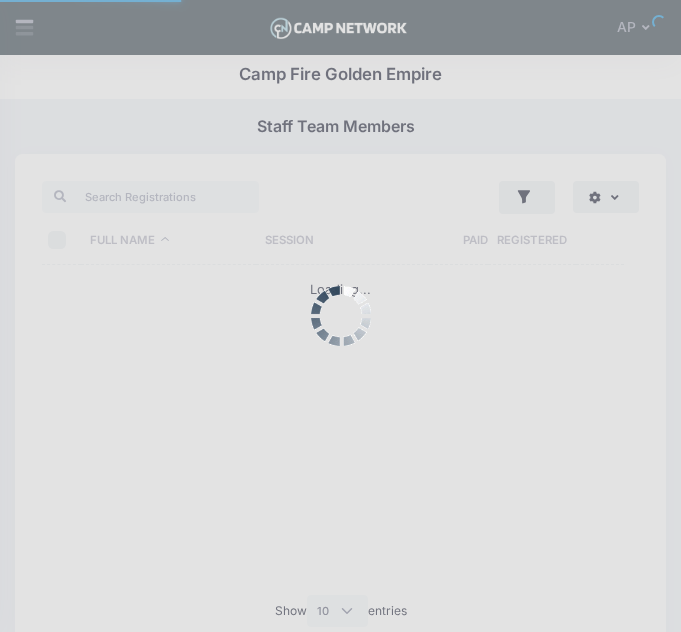 select on "10" 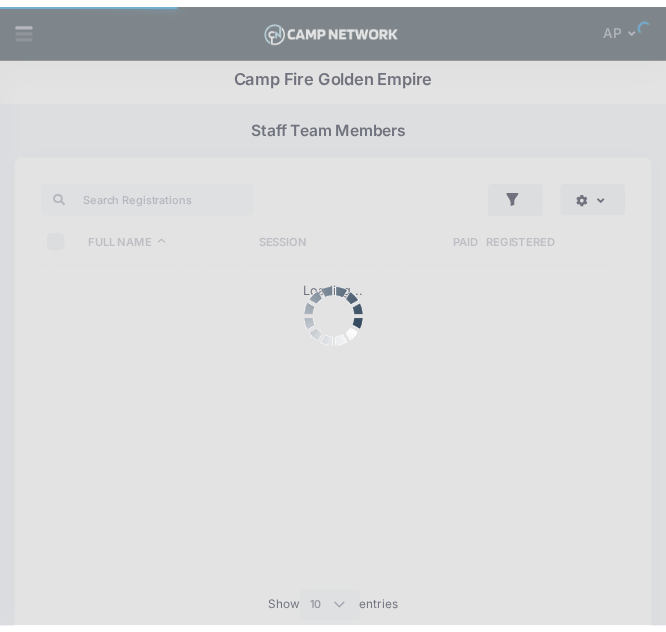 scroll, scrollTop: 188, scrollLeft: 0, axis: vertical 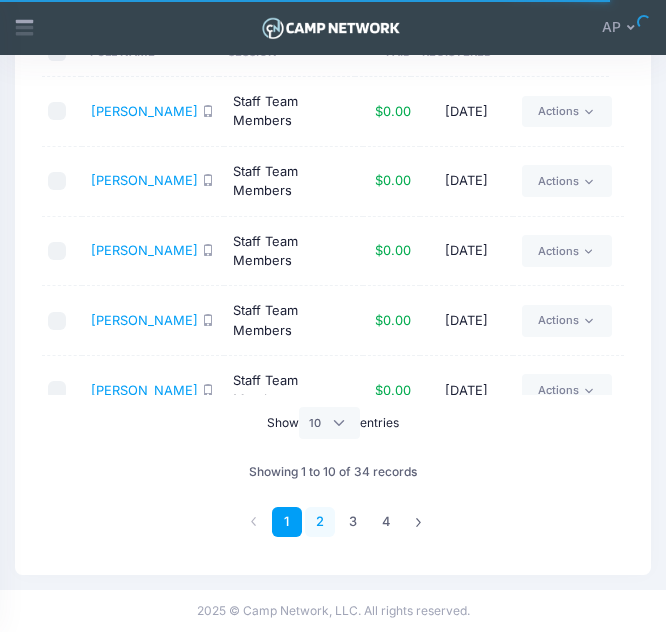 click on "2" at bounding box center (320, 522) 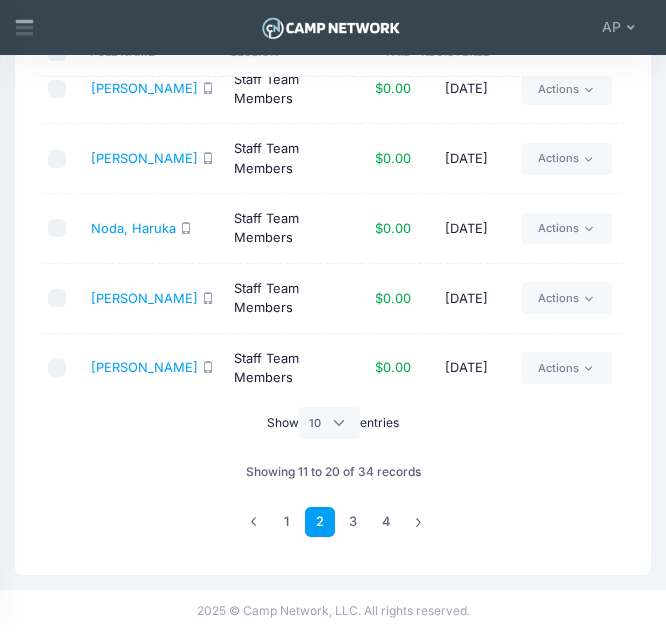 scroll, scrollTop: 378, scrollLeft: 0, axis: vertical 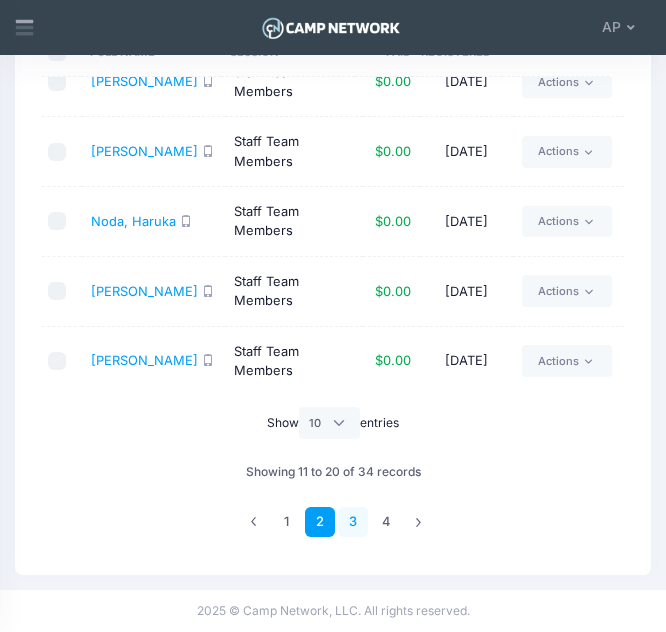click on "3" at bounding box center (353, 522) 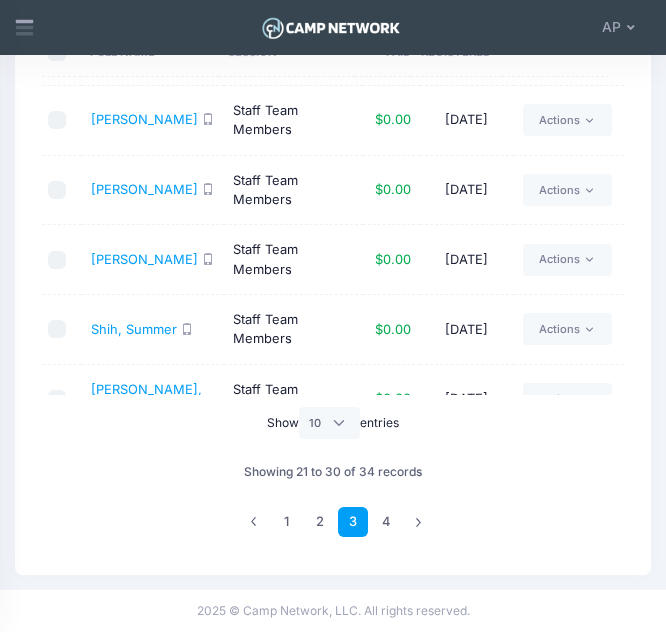 scroll, scrollTop: 0, scrollLeft: 0, axis: both 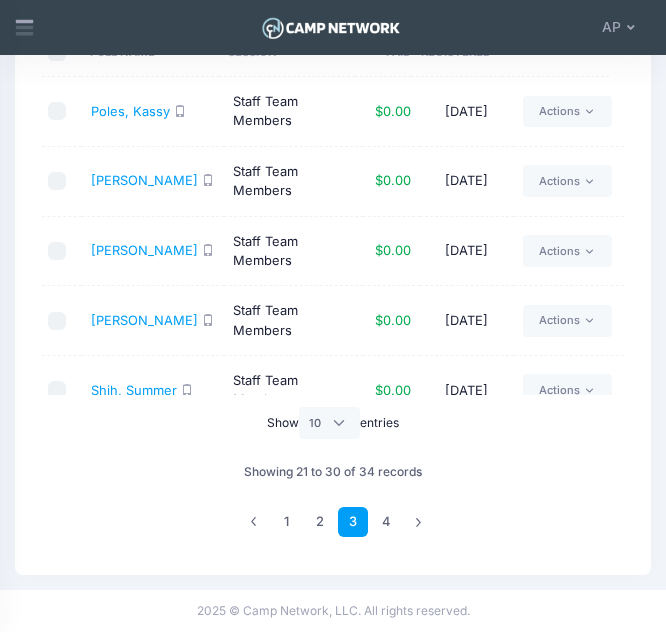 click on "Poles, Kassy" at bounding box center [153, 112] 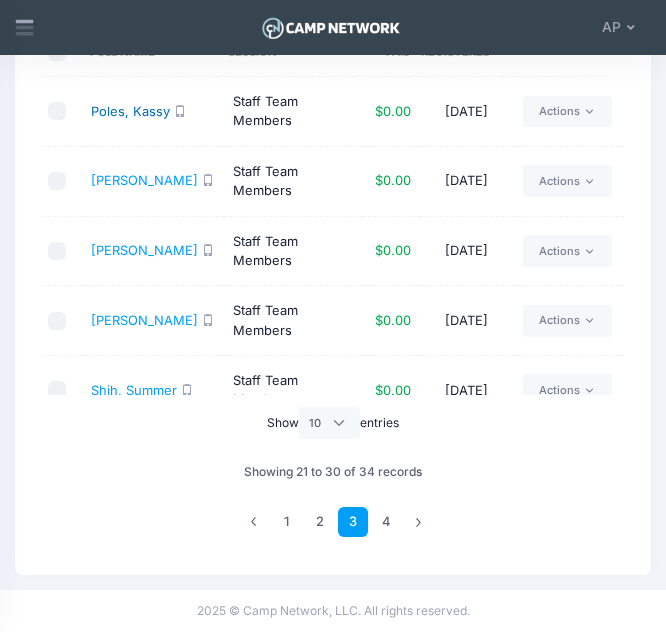 click on "Poles, Kassy" at bounding box center (130, 111) 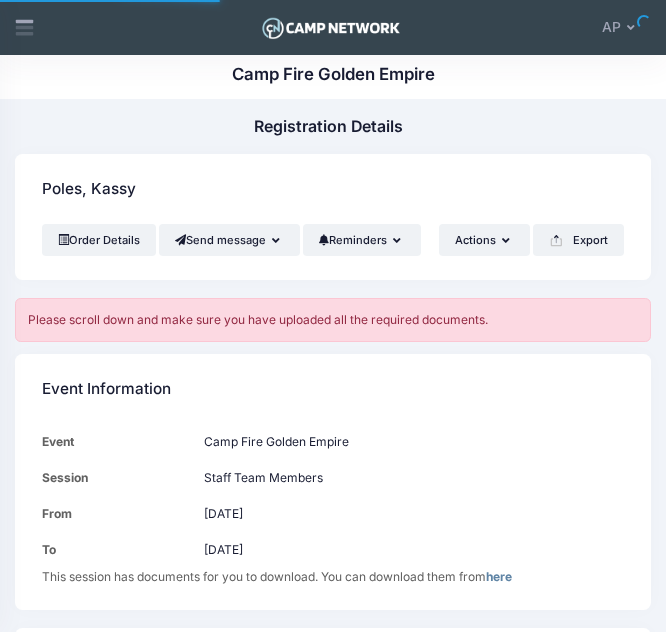 scroll, scrollTop: 0, scrollLeft: 0, axis: both 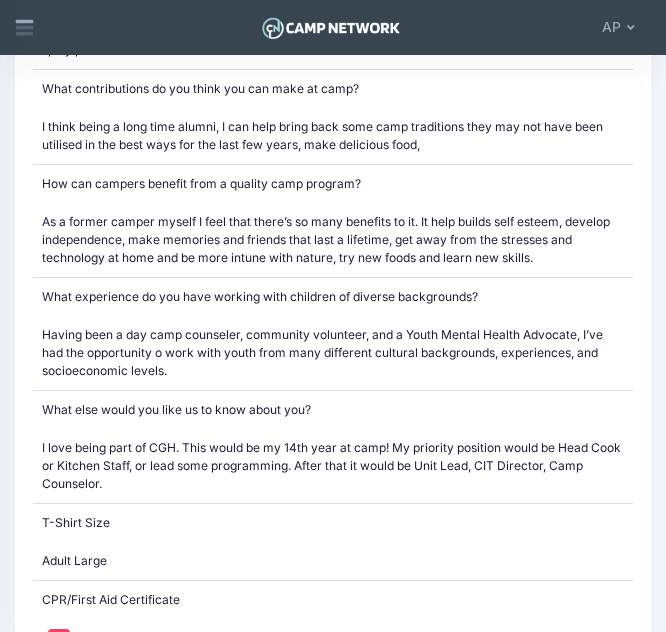 click on "I love being part of CGH. This would be my 14th year at camp! My priority position would be Head Cook or Kitchen Staff, or lead some programming. After that it would be Unit Lead, CIT Director, Camp Counselor." at bounding box center (333, 466) 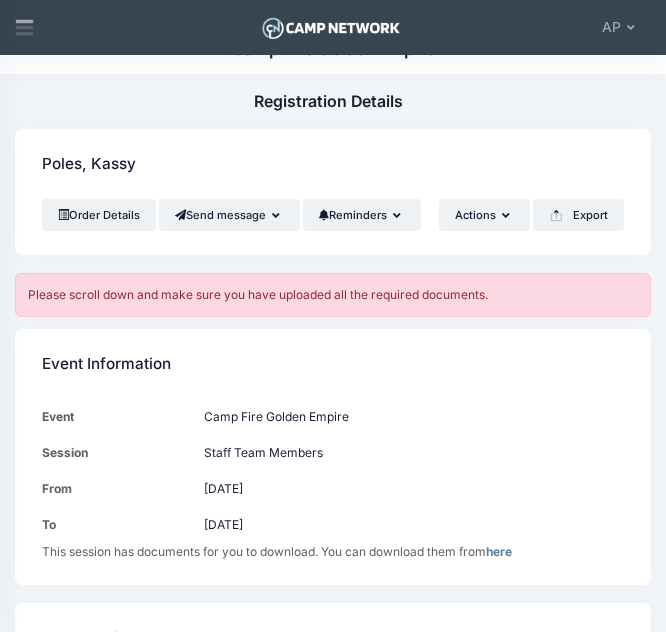 scroll, scrollTop: 26, scrollLeft: 0, axis: vertical 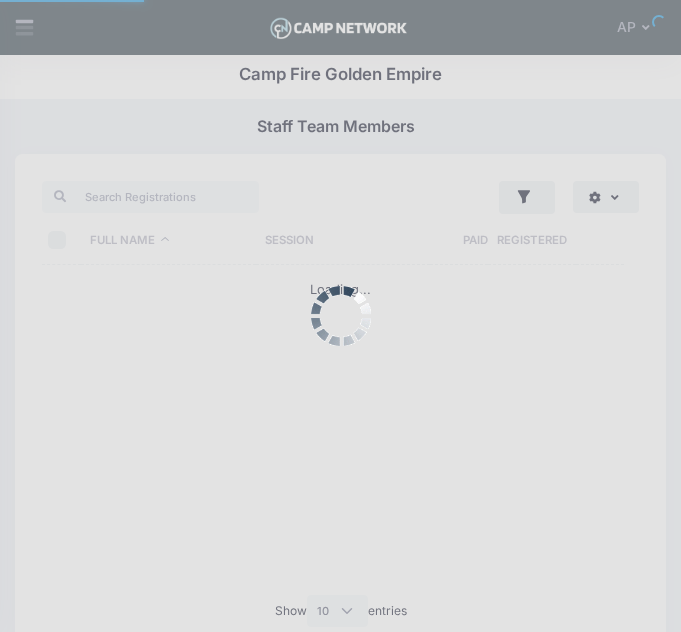 select on "10" 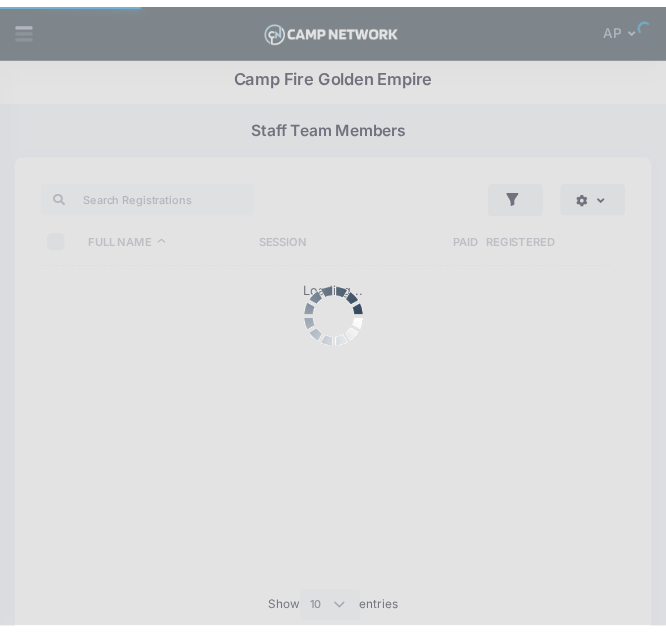 scroll, scrollTop: 188, scrollLeft: 0, axis: vertical 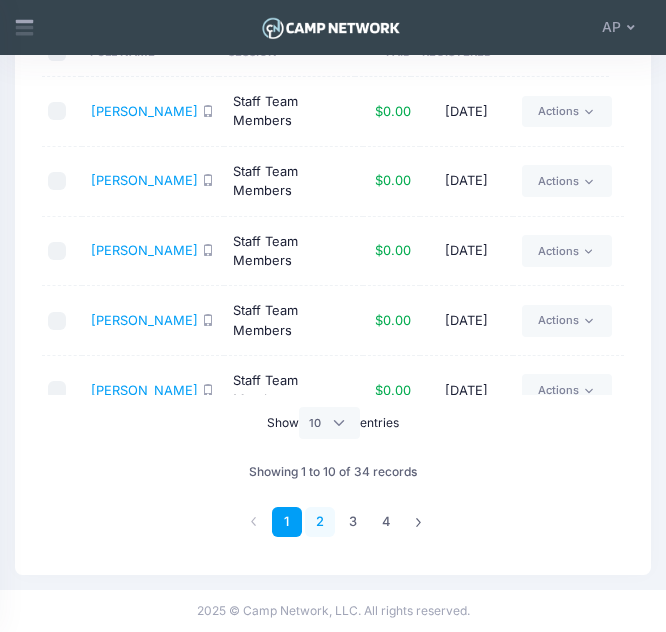 click on "2" at bounding box center (320, 522) 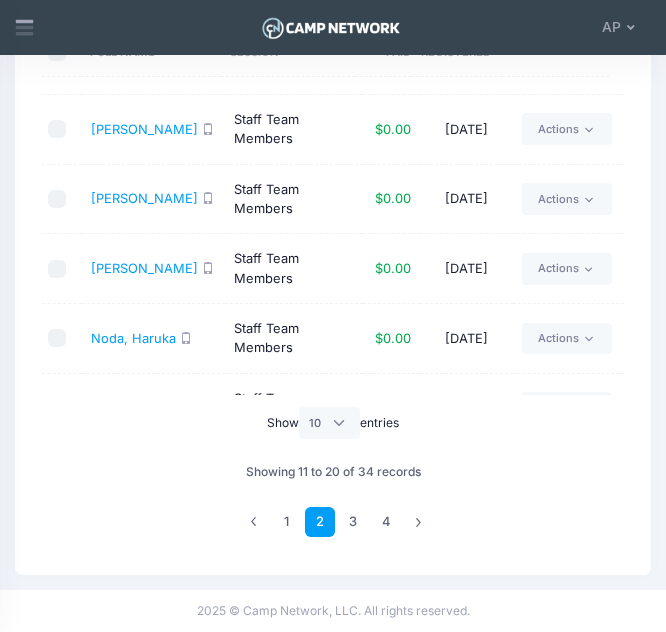 scroll, scrollTop: 378, scrollLeft: 0, axis: vertical 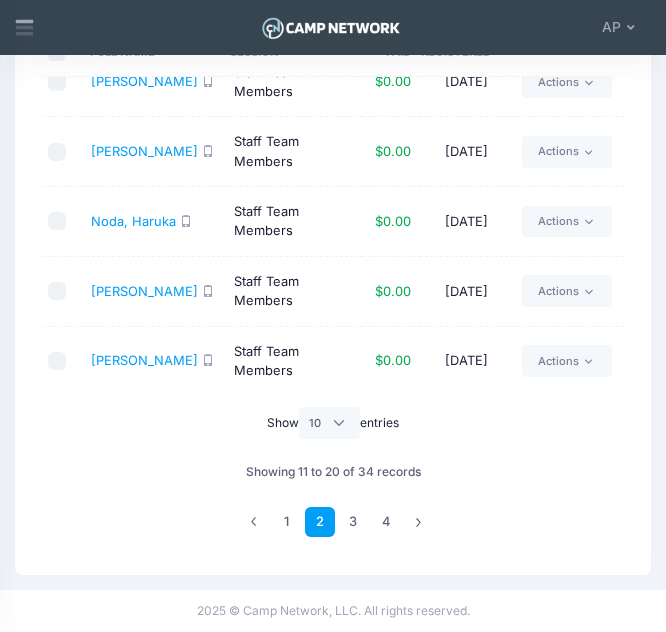 click on "Noda, Haruka" at bounding box center [153, 222] 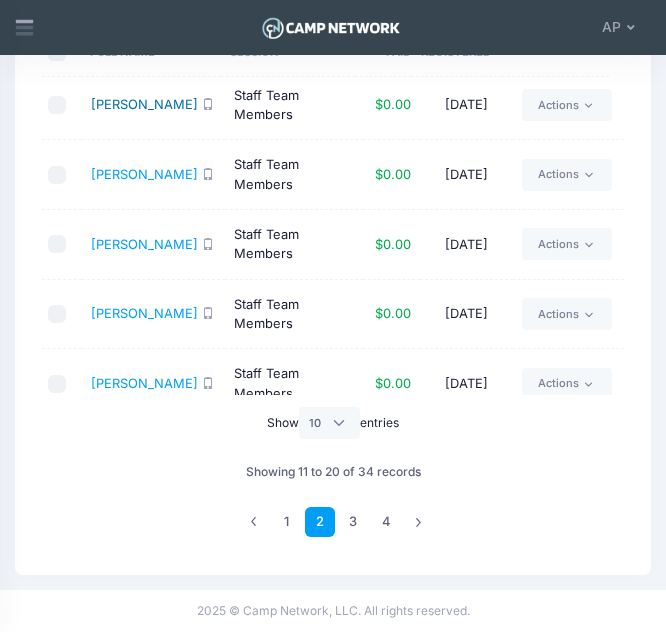 scroll, scrollTop: 378, scrollLeft: 0, axis: vertical 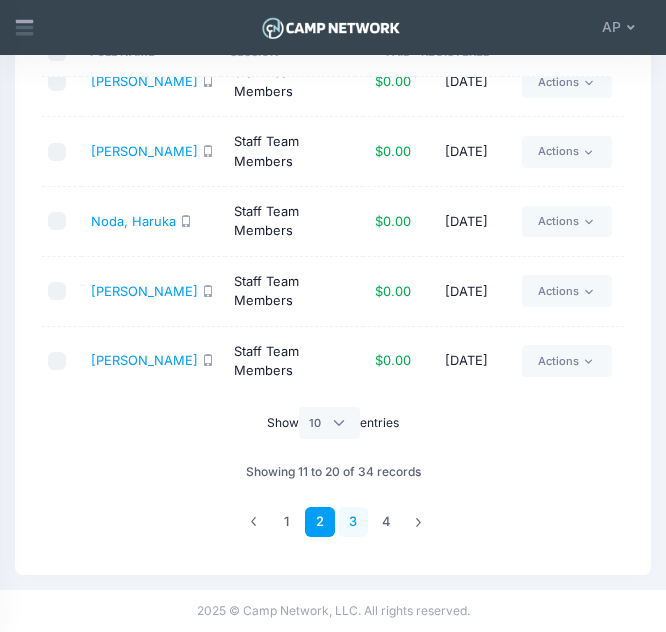 click on "3" at bounding box center (353, 522) 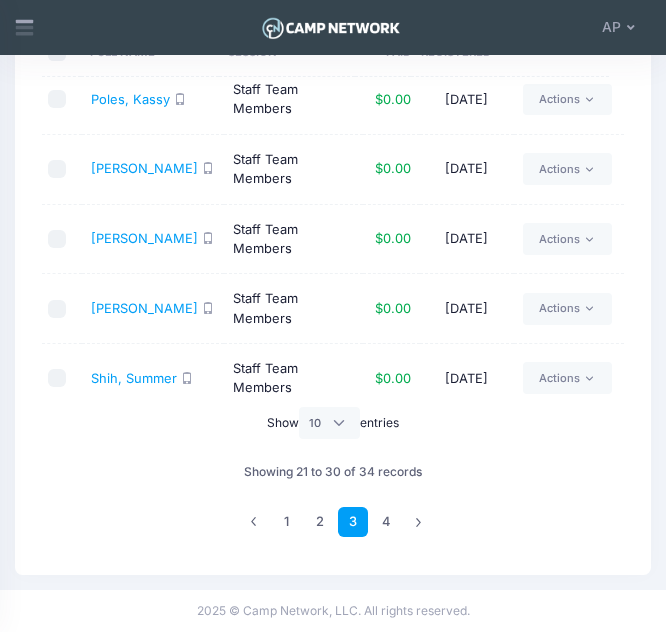 scroll, scrollTop: 0, scrollLeft: 0, axis: both 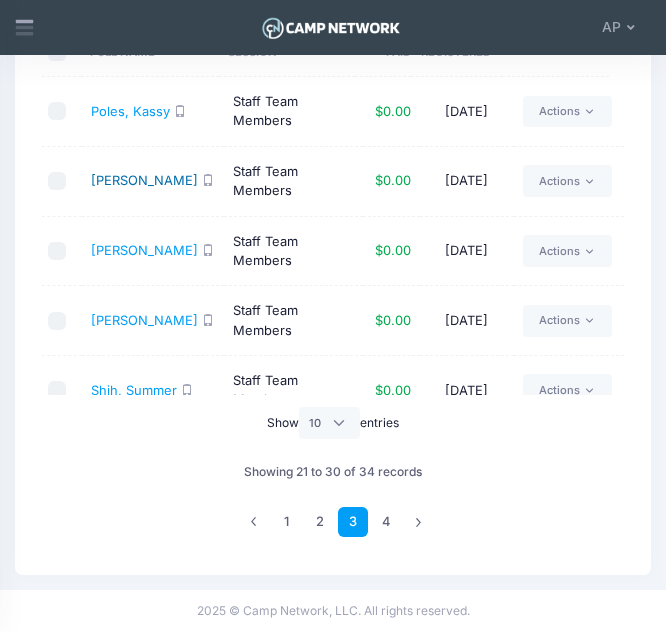 click on "Reedy-Platt, Mitchell" at bounding box center (144, 180) 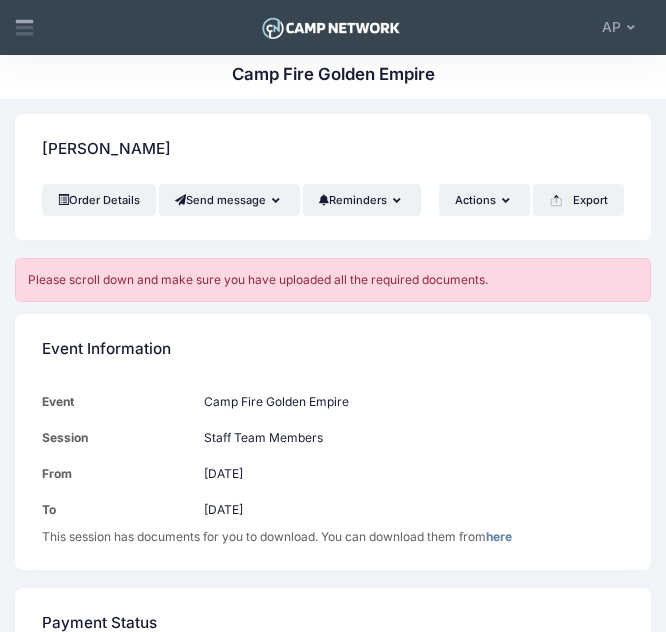 scroll, scrollTop: 0, scrollLeft: 0, axis: both 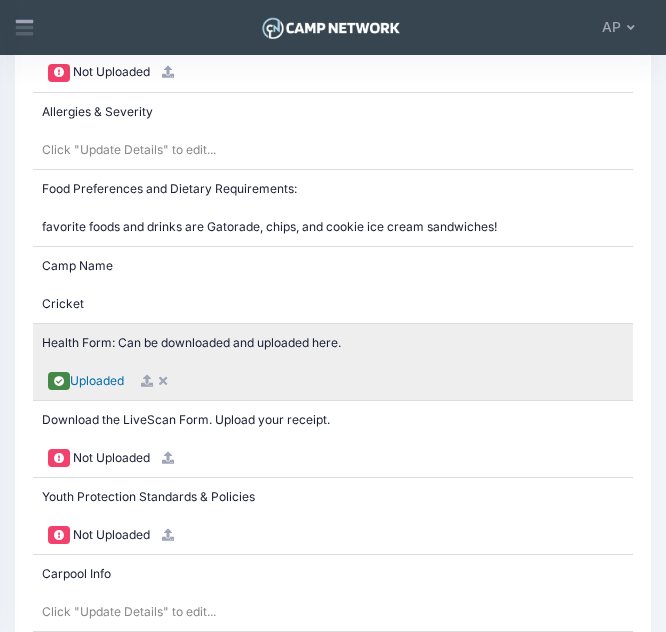 click on "Uploaded" at bounding box center (97, 380) 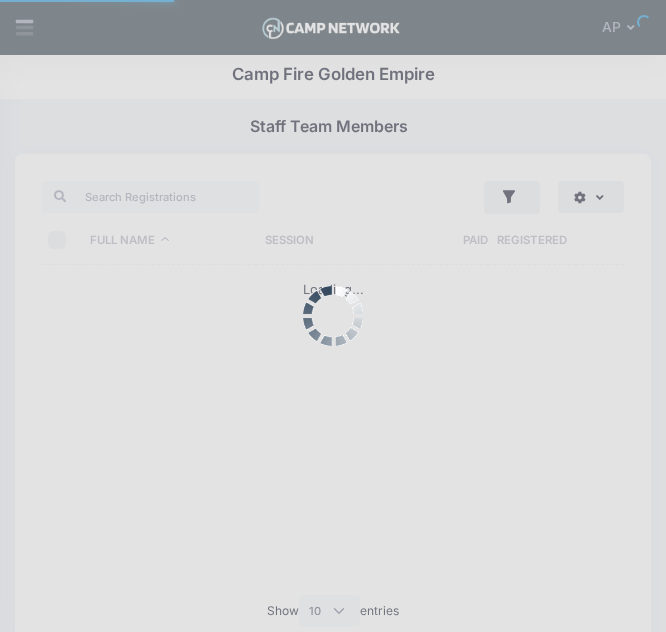 select on "10" 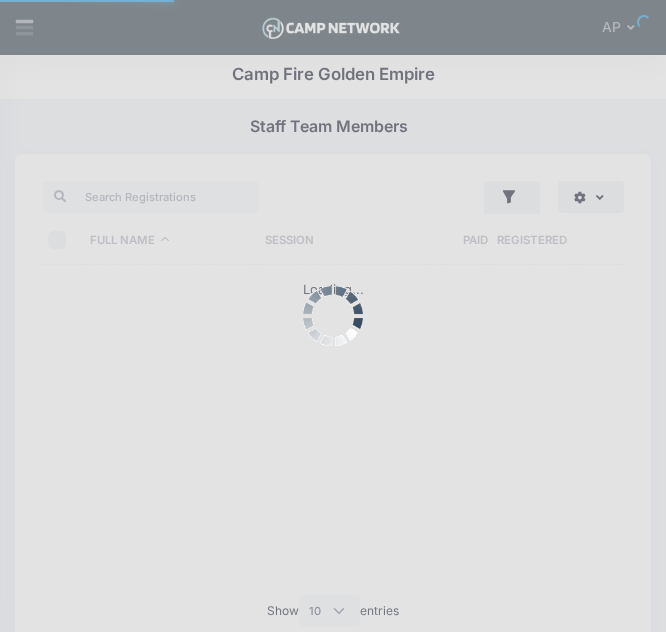 scroll, scrollTop: 188, scrollLeft: 0, axis: vertical 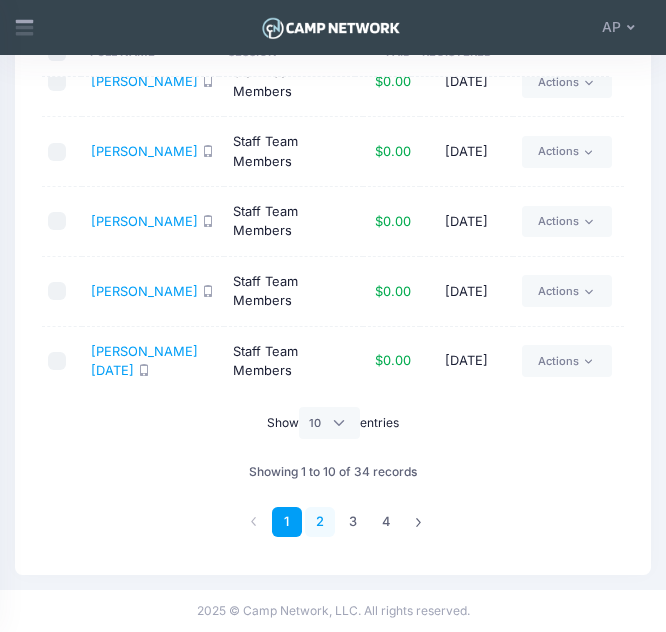 click on "2" at bounding box center (320, 522) 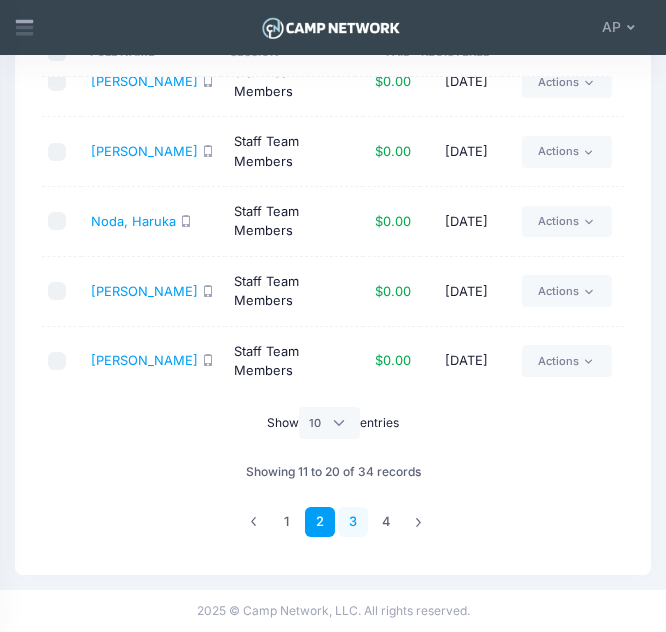 click on "3" at bounding box center (353, 522) 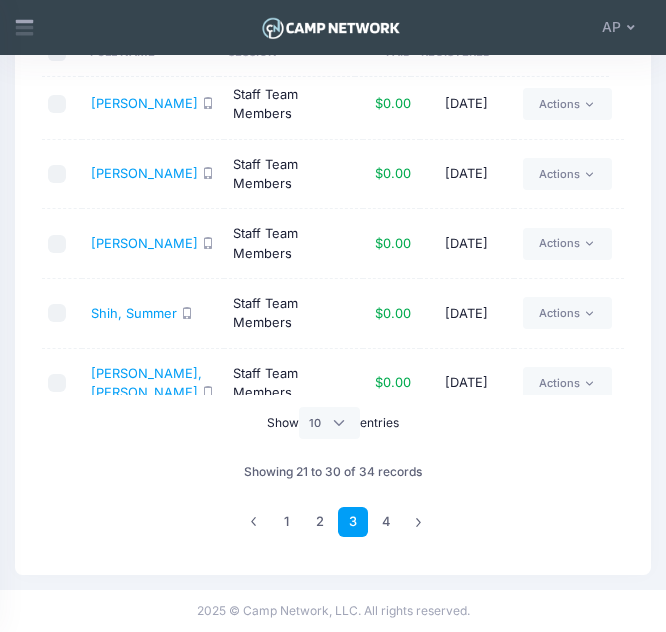 scroll, scrollTop: 76, scrollLeft: 0, axis: vertical 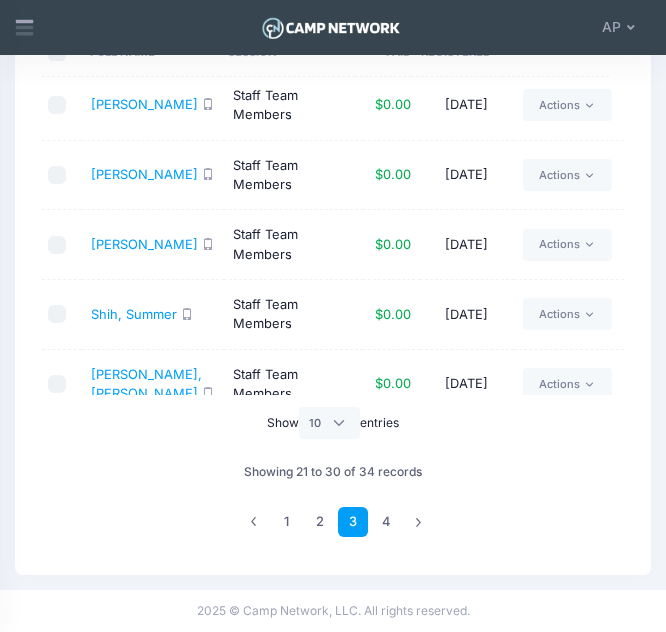 click on "[PERSON_NAME]" at bounding box center (153, 176) 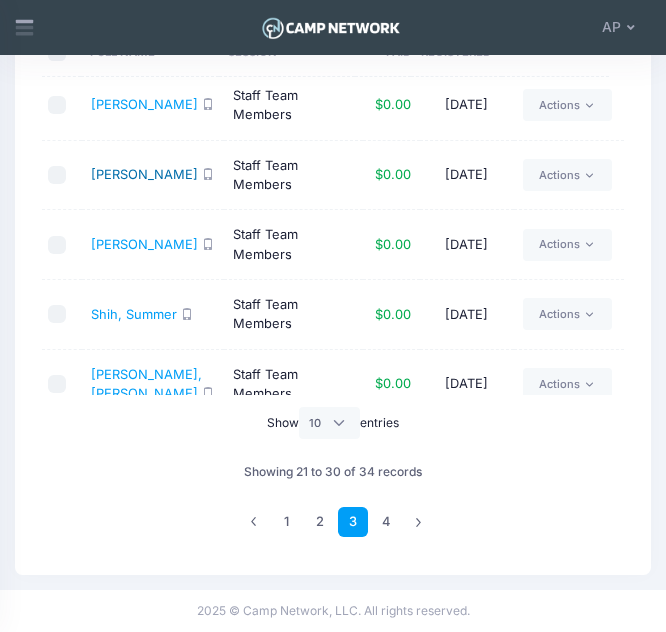click on "[PERSON_NAME]" at bounding box center [144, 174] 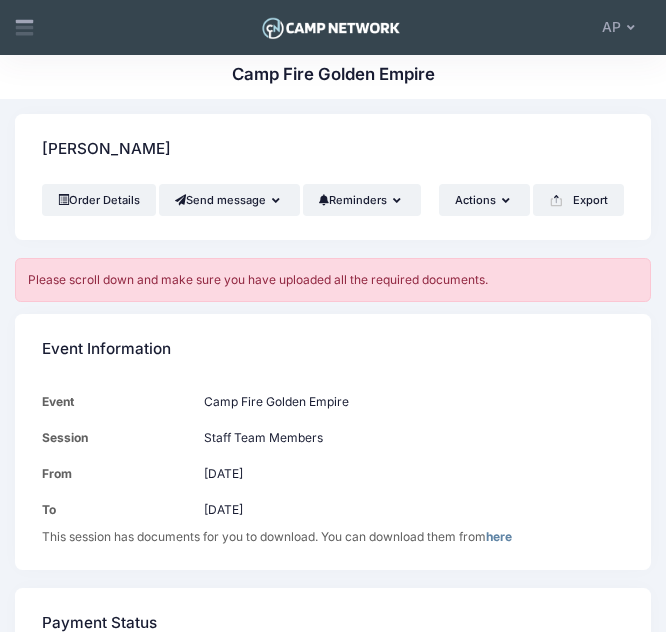 scroll, scrollTop: 0, scrollLeft: 0, axis: both 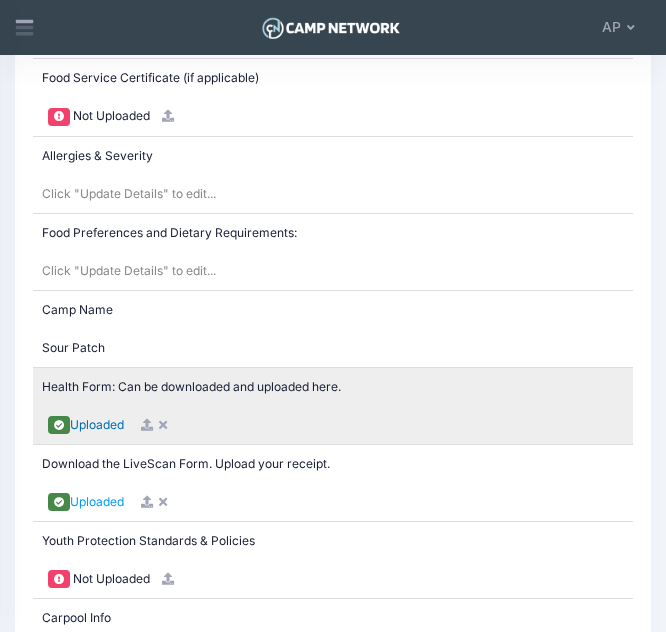 click on "Uploaded" at bounding box center (97, 424) 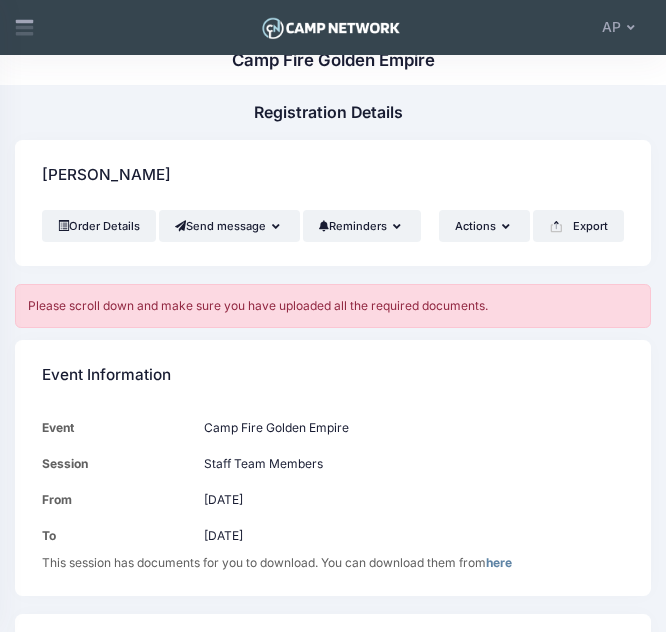 scroll, scrollTop: 0, scrollLeft: 0, axis: both 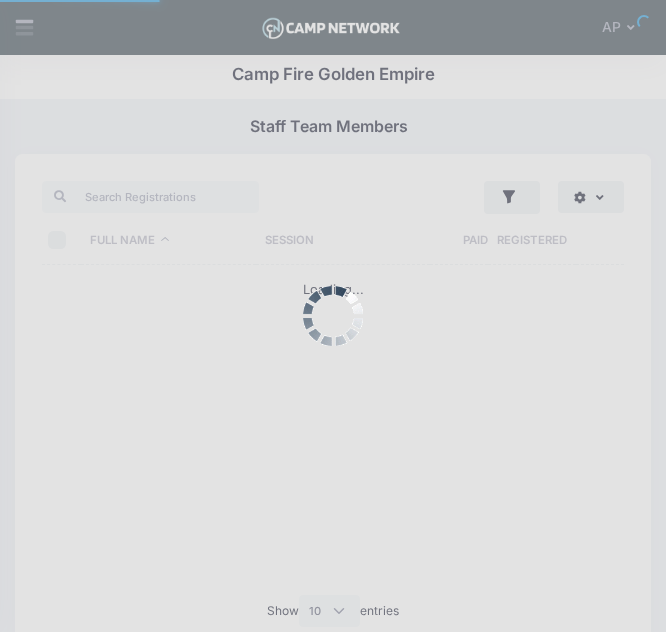 select on "10" 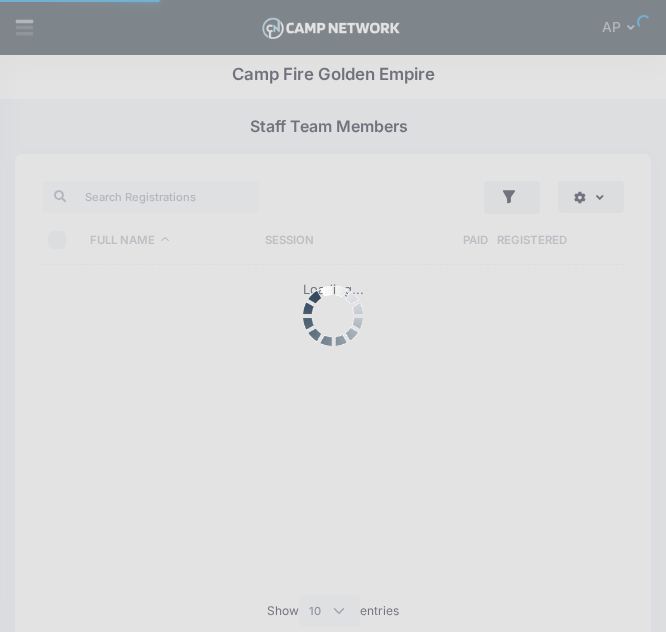 scroll, scrollTop: 188, scrollLeft: 0, axis: vertical 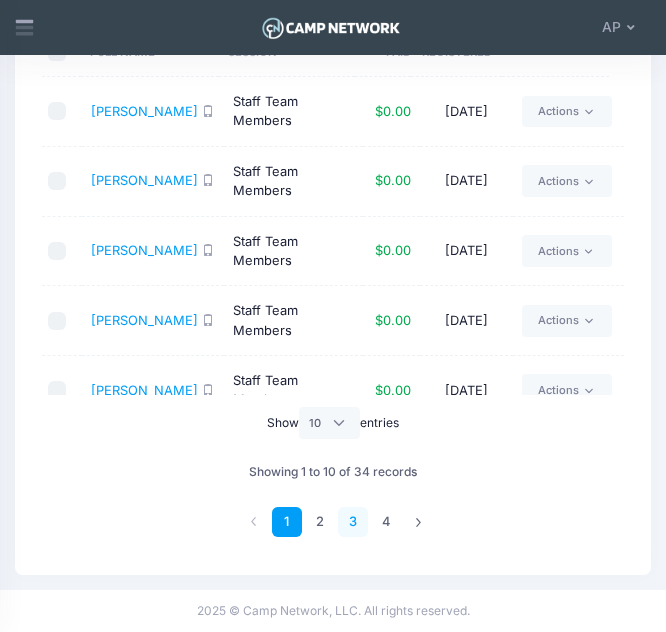 click on "3" at bounding box center (353, 522) 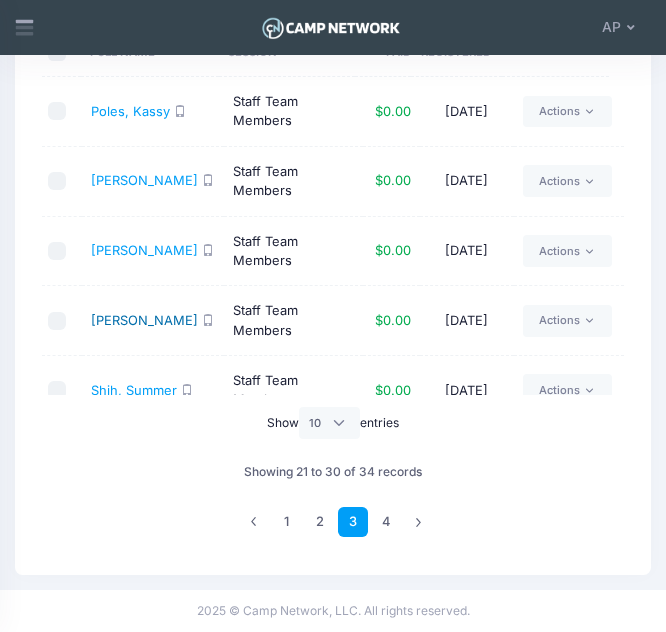 click on "[PERSON_NAME]" at bounding box center (144, 320) 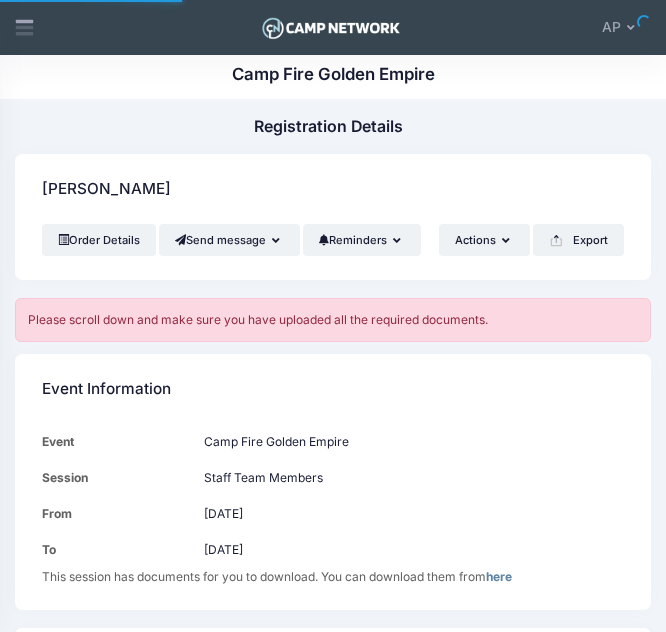 scroll, scrollTop: 0, scrollLeft: 0, axis: both 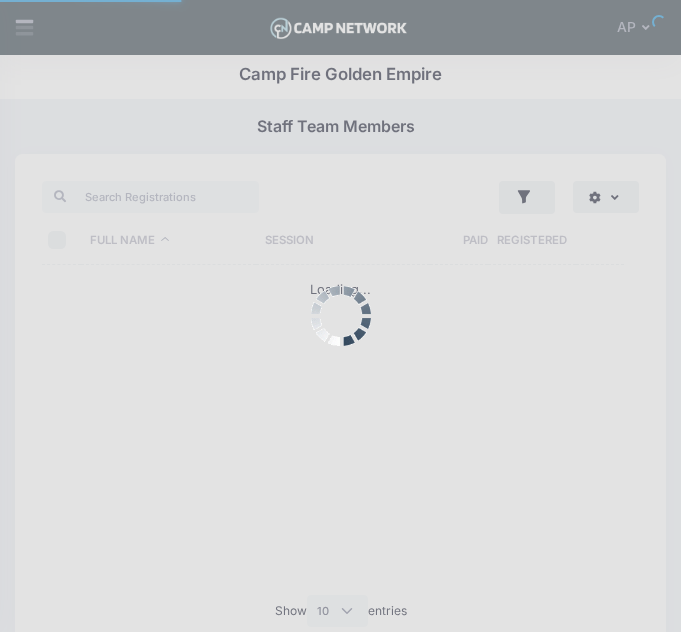 select on "10" 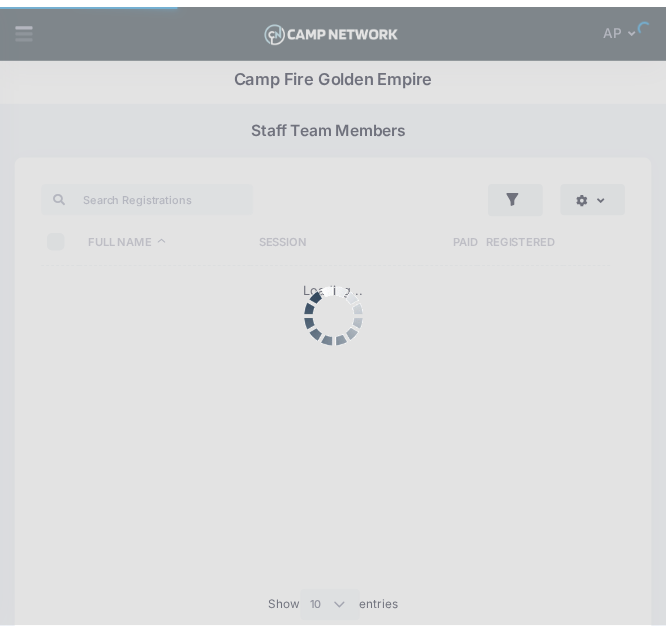 scroll, scrollTop: 188, scrollLeft: 0, axis: vertical 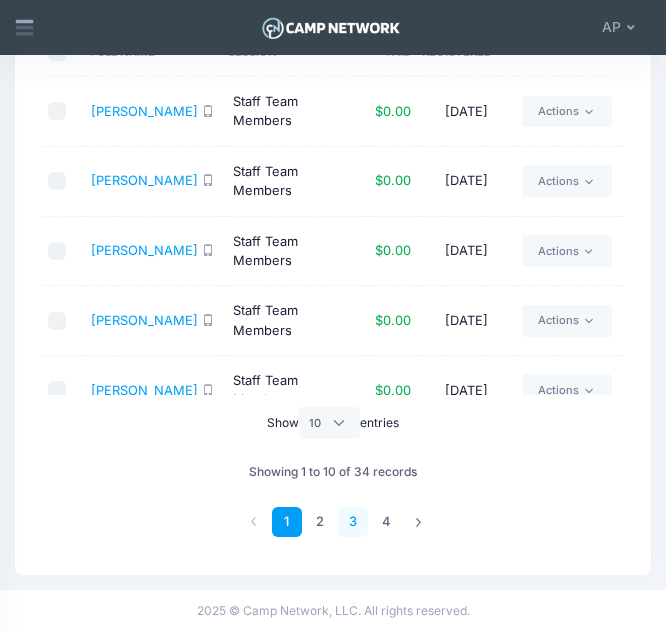 click on "3" at bounding box center [353, 522] 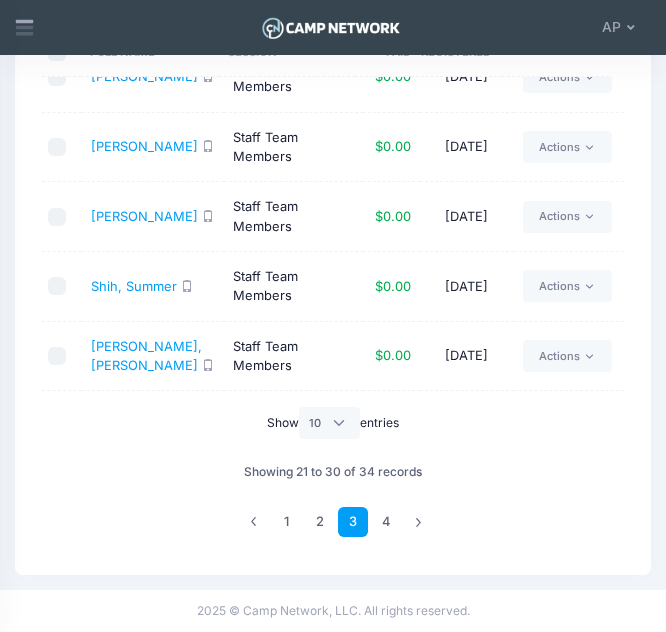scroll, scrollTop: 115, scrollLeft: 0, axis: vertical 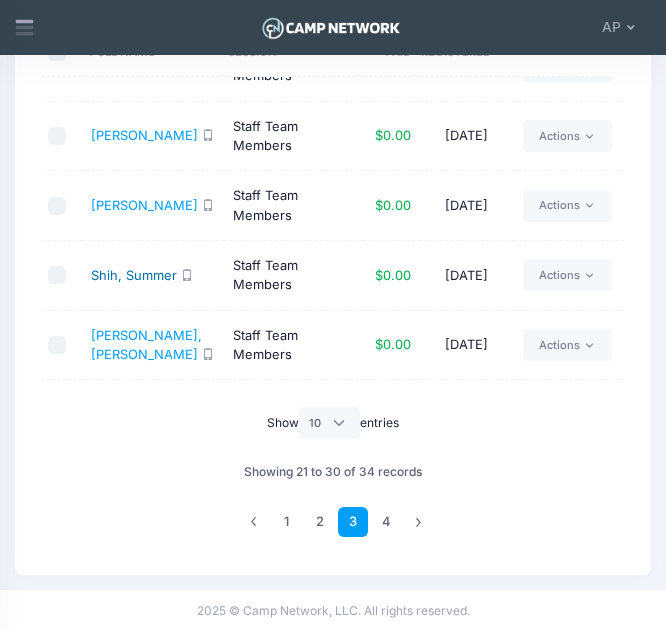 click on "Shih, Summer" at bounding box center (134, 275) 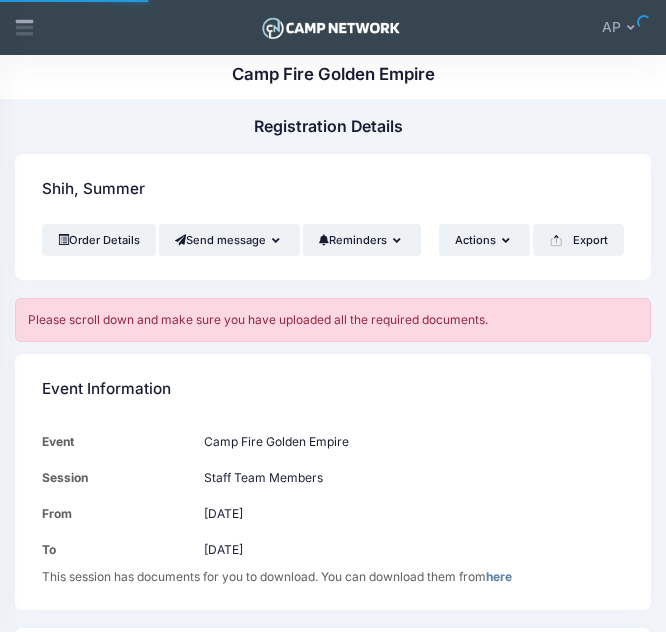 scroll, scrollTop: 0, scrollLeft: 0, axis: both 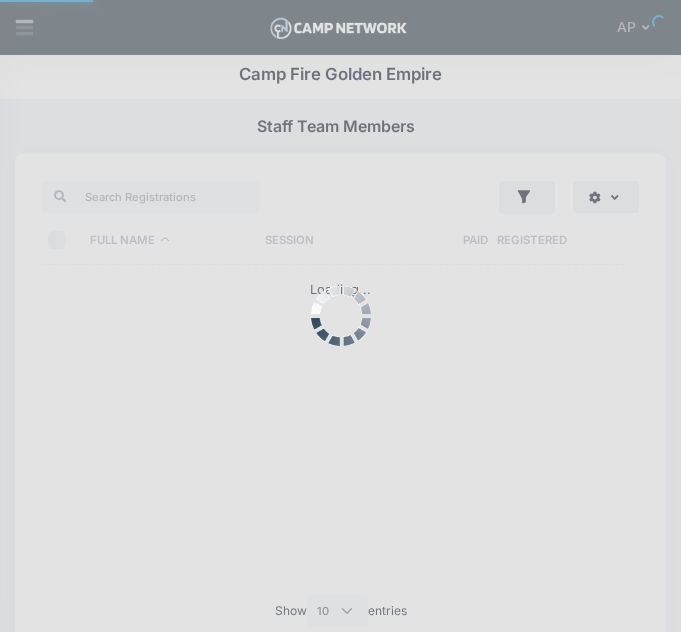 select on "10" 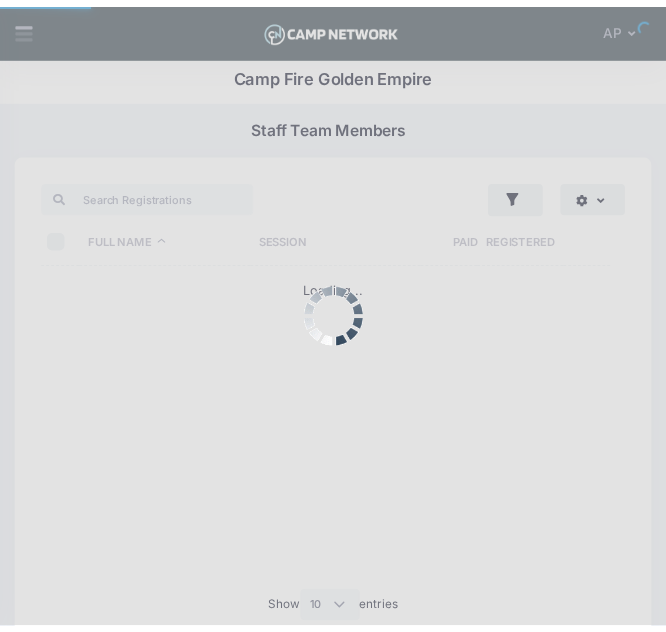 scroll, scrollTop: 188, scrollLeft: 0, axis: vertical 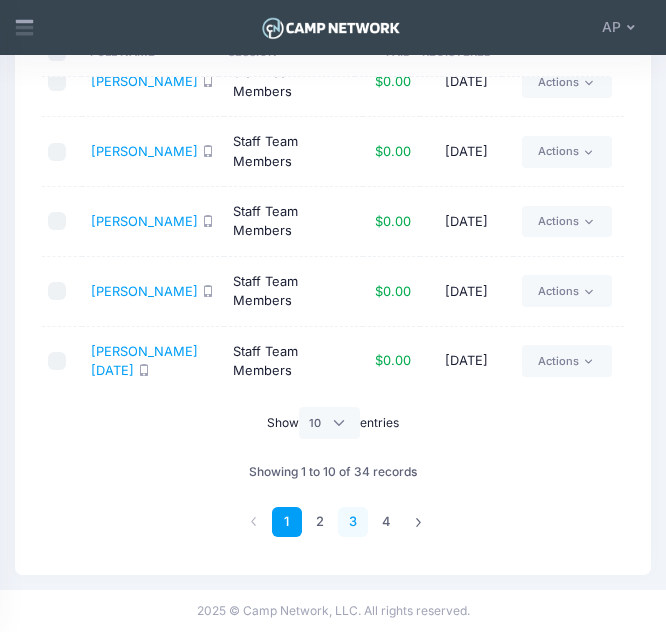 click on "3" at bounding box center (353, 522) 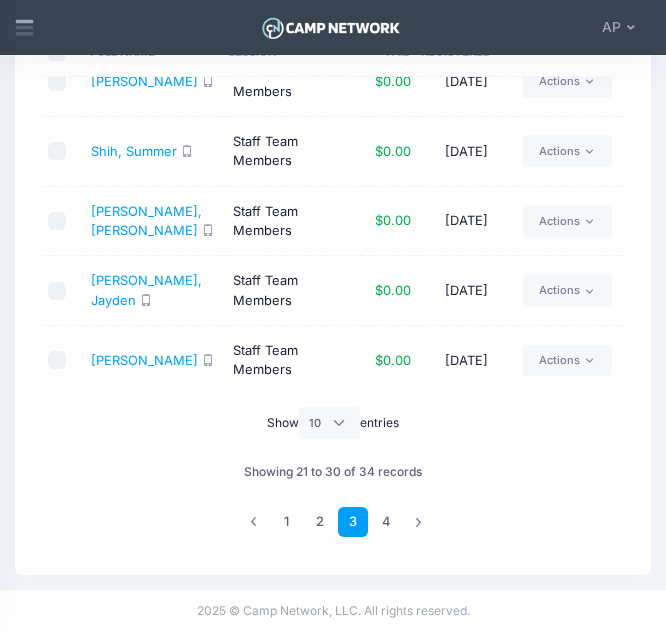 scroll, scrollTop: 238, scrollLeft: 0, axis: vertical 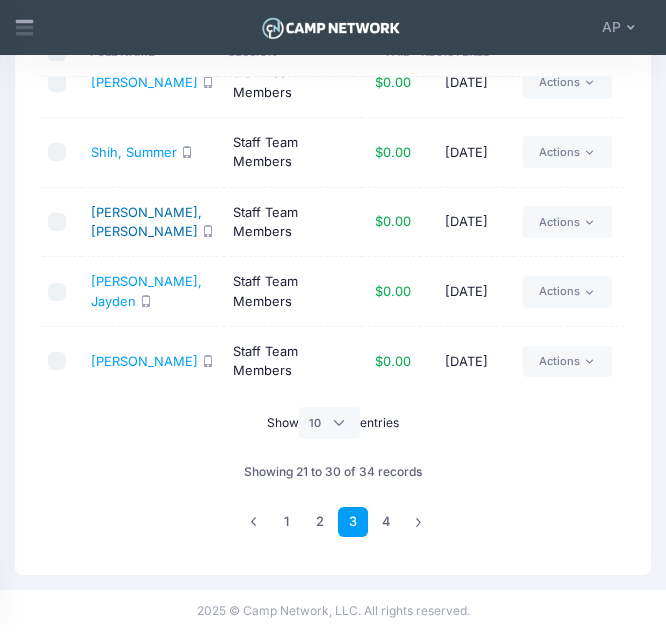 click on "[PERSON_NAME], [PERSON_NAME]" at bounding box center (146, 222) 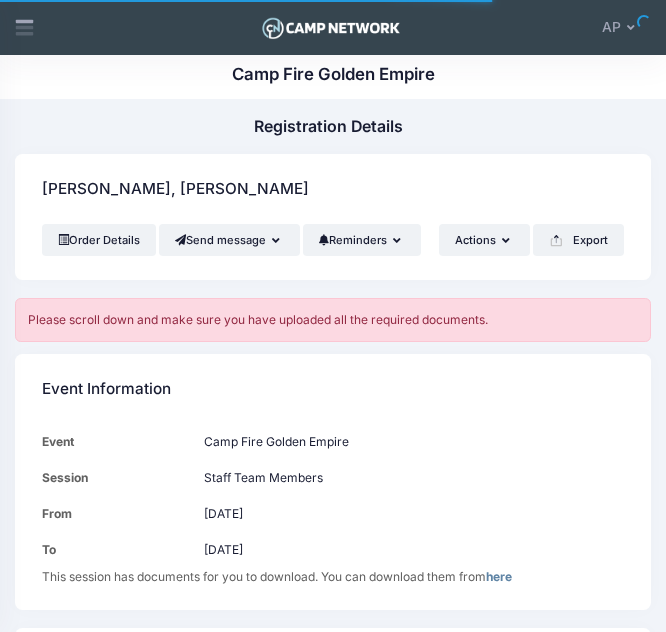 scroll, scrollTop: 0, scrollLeft: 0, axis: both 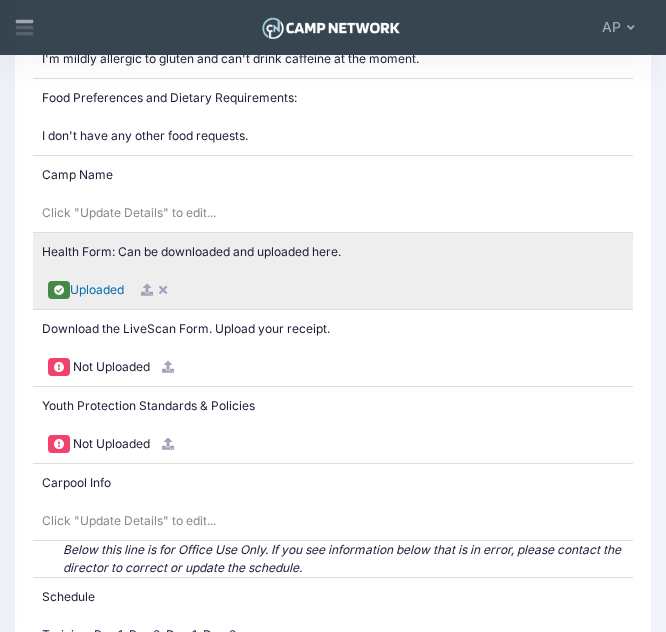 click on "Uploaded" at bounding box center [97, 289] 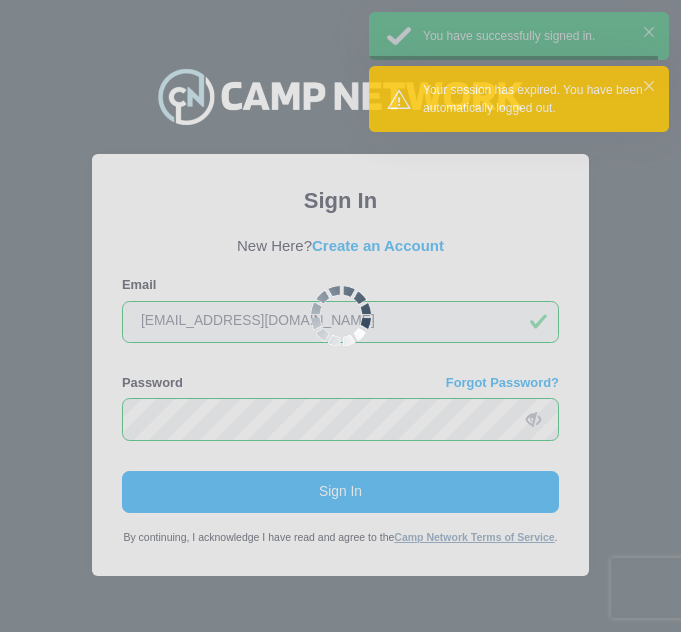 scroll, scrollTop: 0, scrollLeft: 0, axis: both 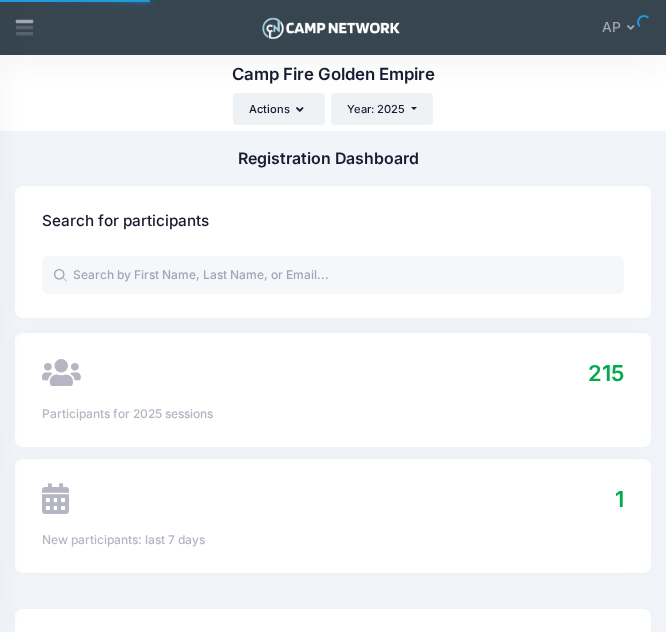 select 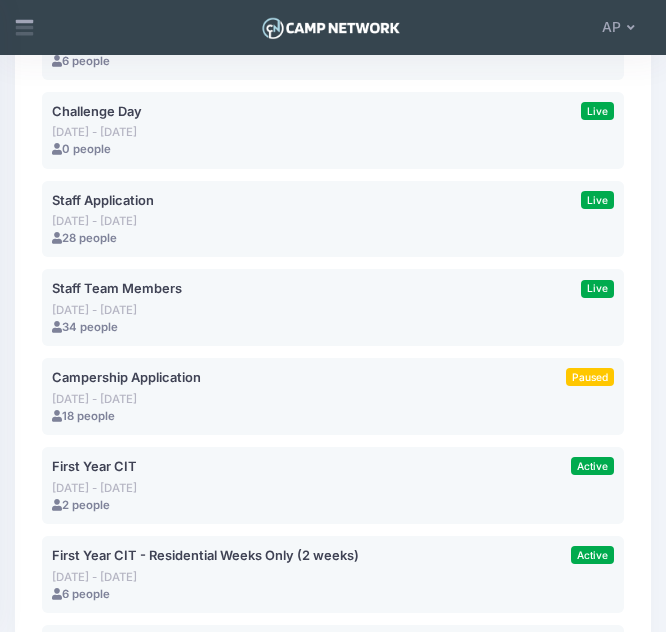 scroll, scrollTop: 1588, scrollLeft: 0, axis: vertical 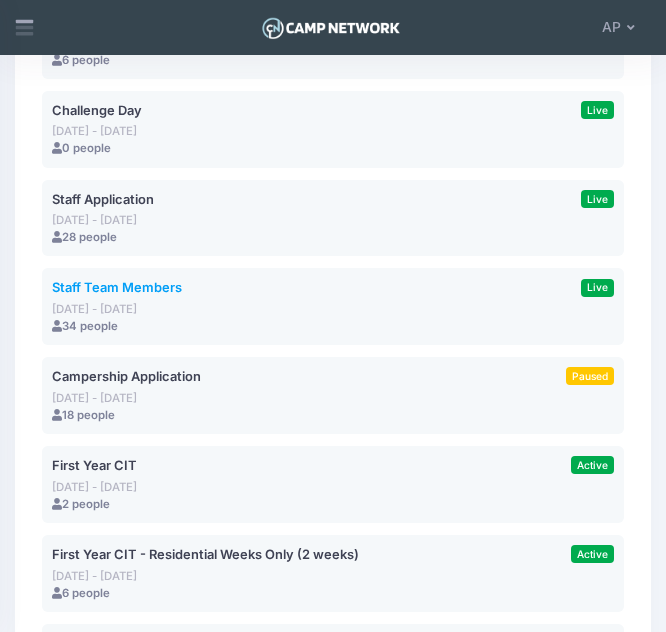 click on "Staff Team Members" at bounding box center [117, 287] 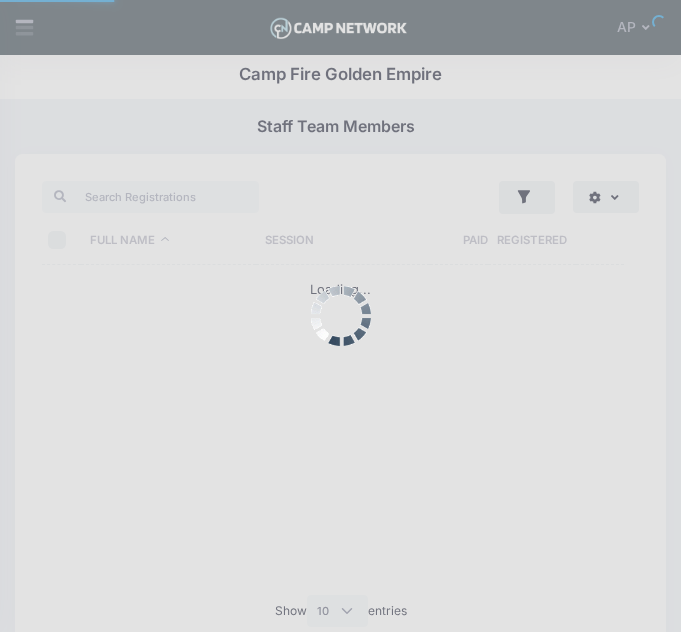 select on "10" 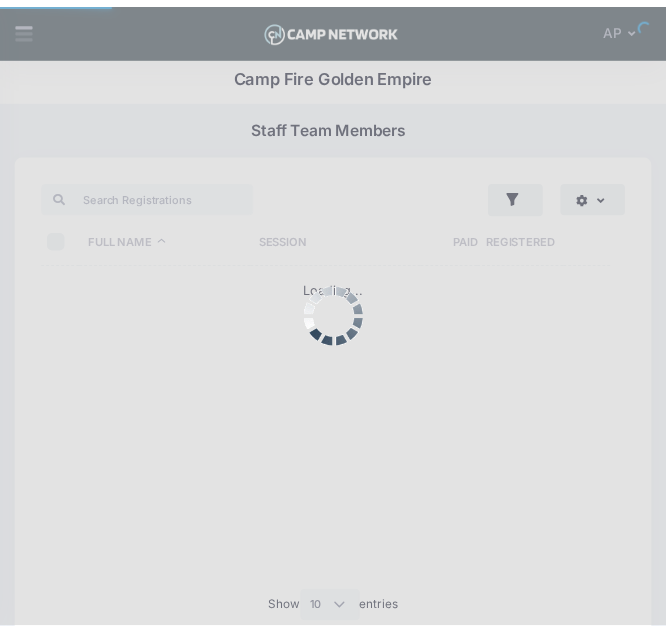scroll, scrollTop: 0, scrollLeft: 0, axis: both 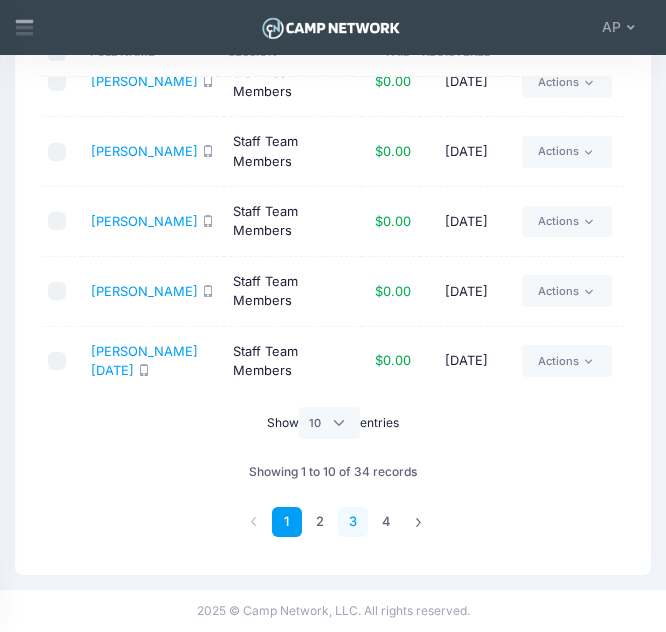 click on "3" at bounding box center (353, 522) 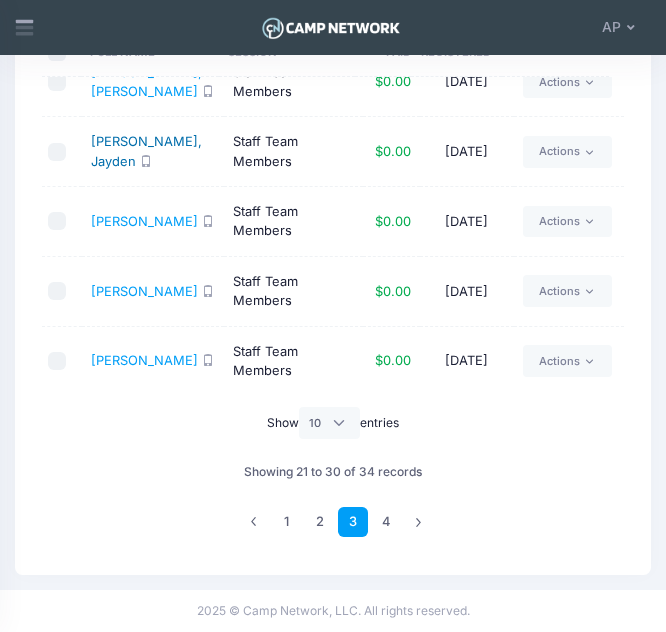 click on "[PERSON_NAME], Jayden" at bounding box center [146, 151] 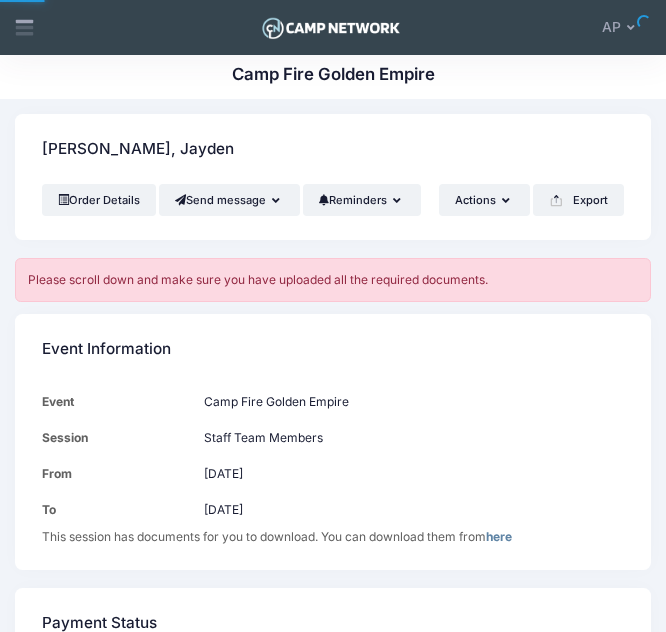 scroll, scrollTop: 0, scrollLeft: 0, axis: both 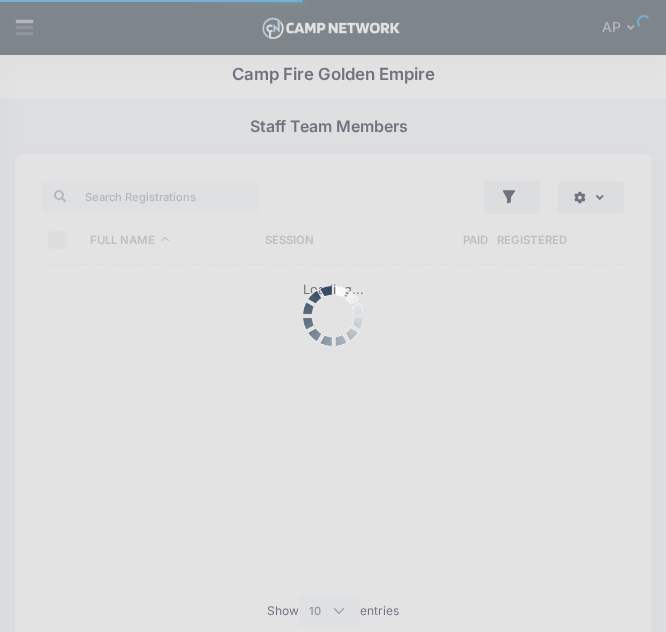 select on "10" 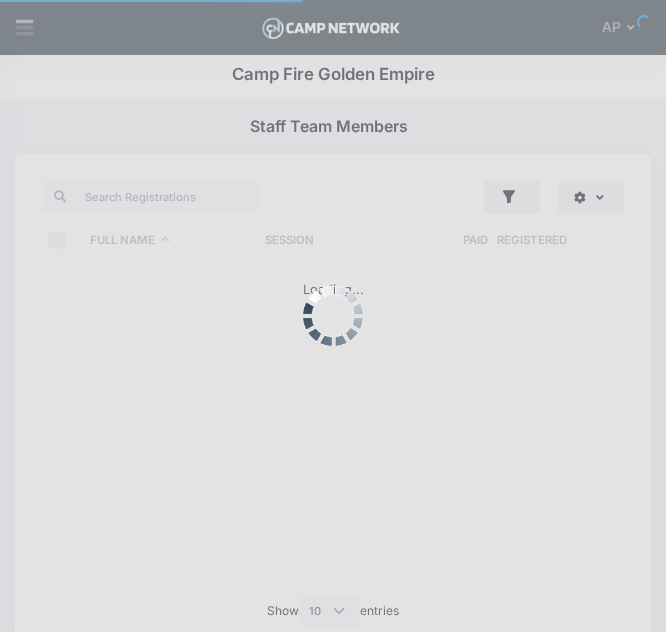 scroll, scrollTop: 188, scrollLeft: 0, axis: vertical 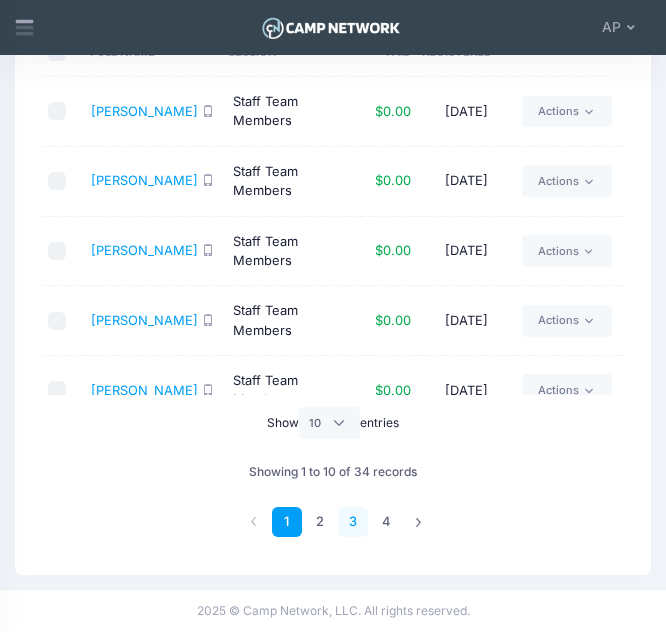 click on "3" at bounding box center [353, 522] 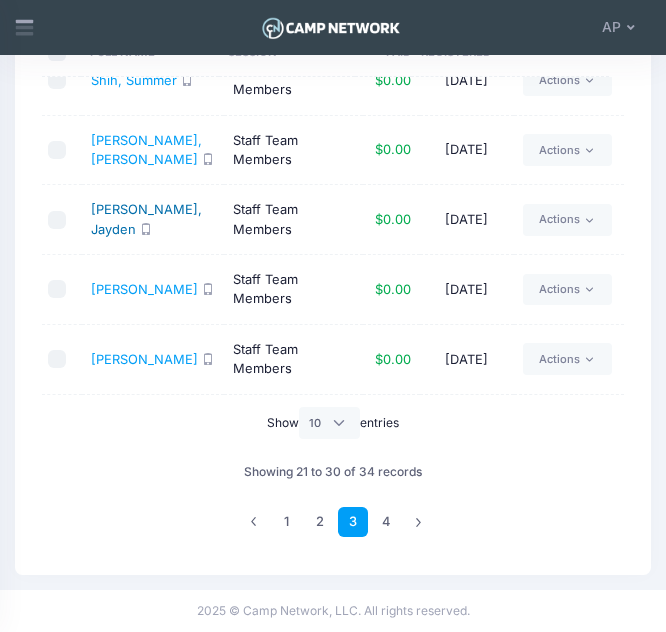 scroll, scrollTop: 311, scrollLeft: 0, axis: vertical 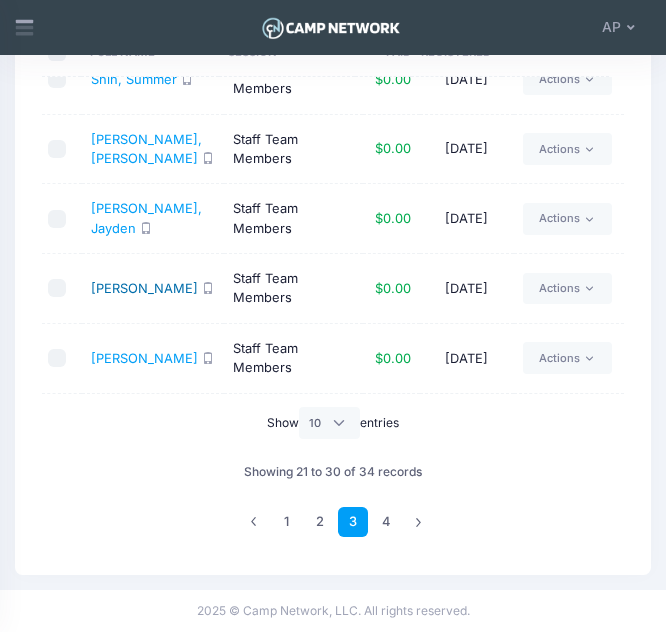 click on "[PERSON_NAME]" at bounding box center (144, 288) 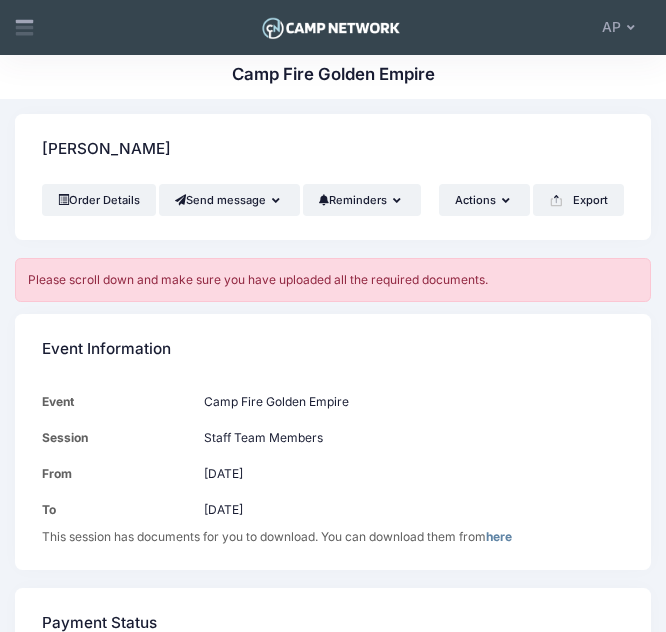 scroll, scrollTop: 0, scrollLeft: 0, axis: both 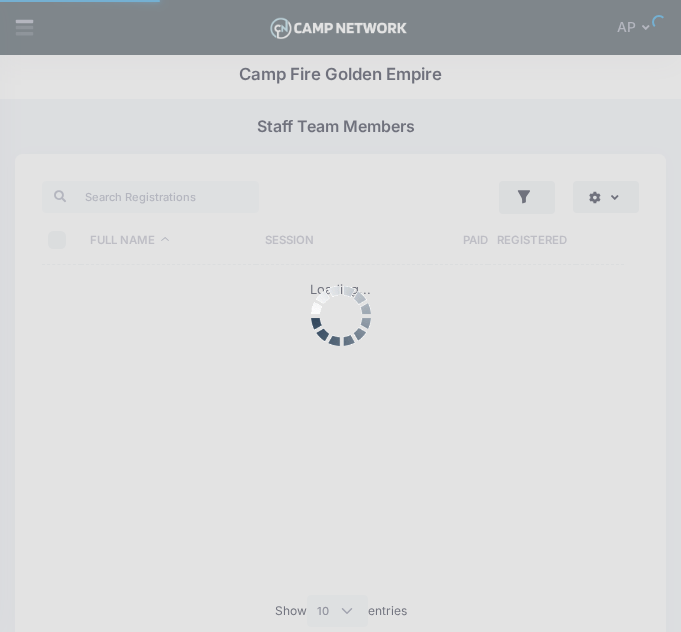 select on "10" 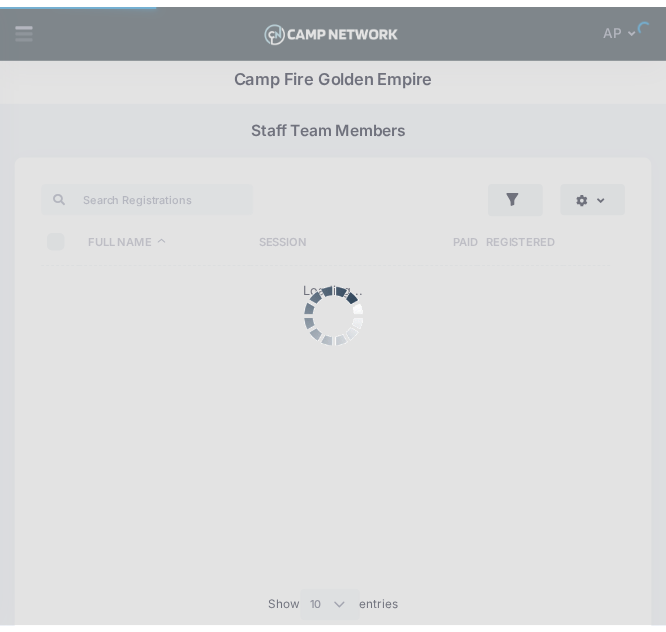 scroll, scrollTop: 188, scrollLeft: 0, axis: vertical 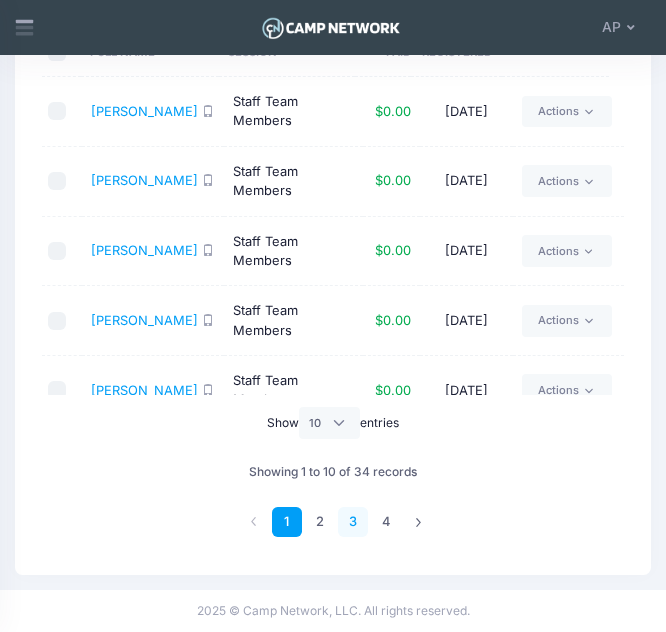 click on "3" at bounding box center (353, 522) 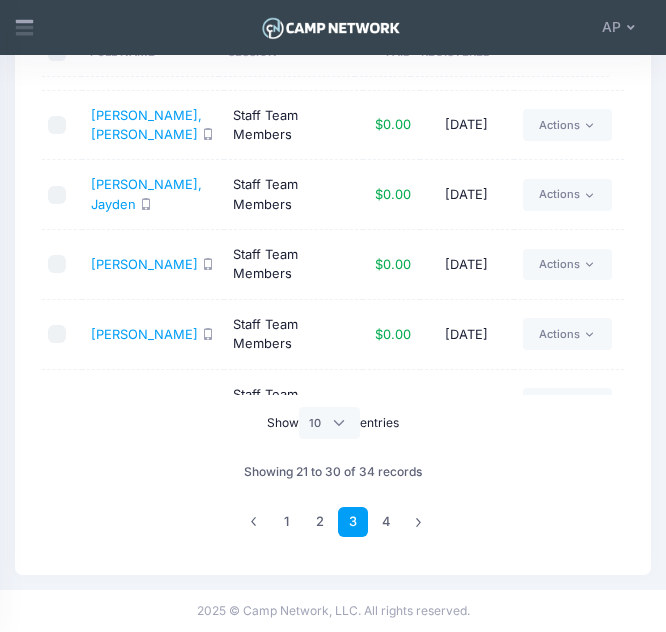 scroll, scrollTop: 378, scrollLeft: 0, axis: vertical 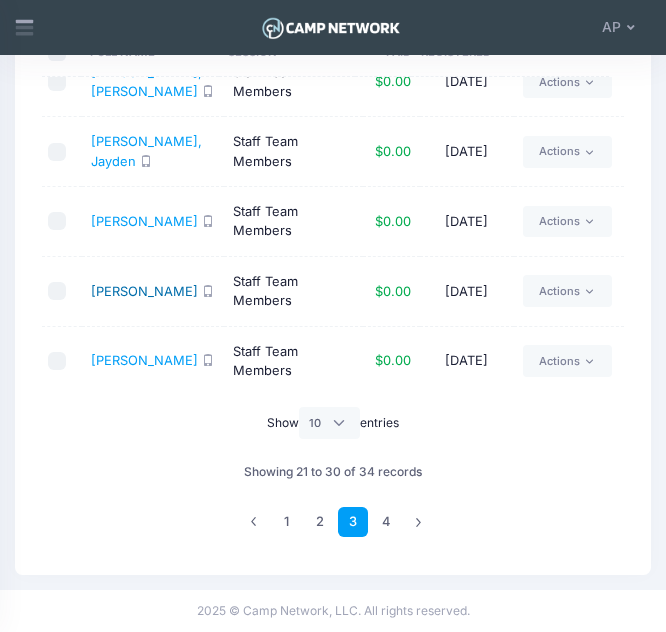 click on "[PERSON_NAME]" at bounding box center (144, 291) 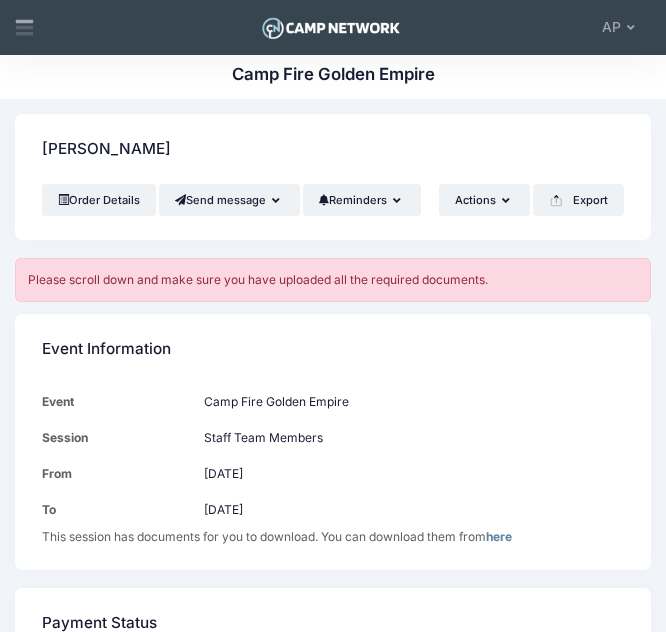 scroll, scrollTop: 0, scrollLeft: 0, axis: both 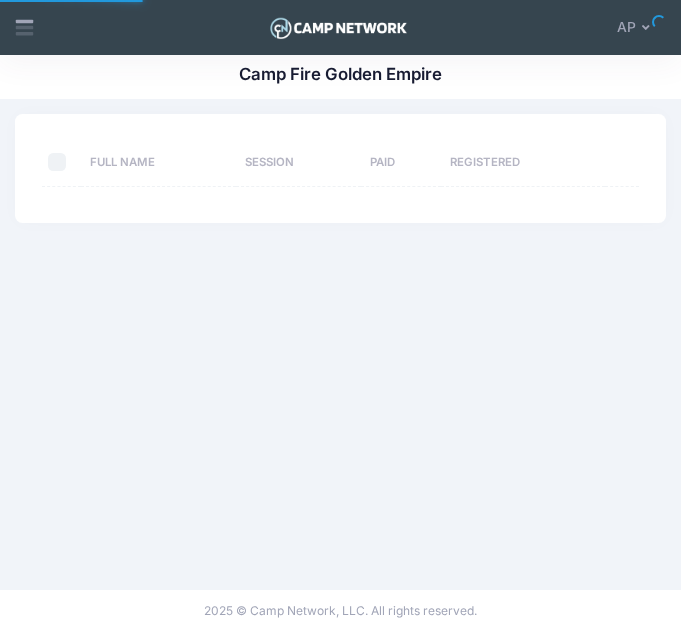 select on "10" 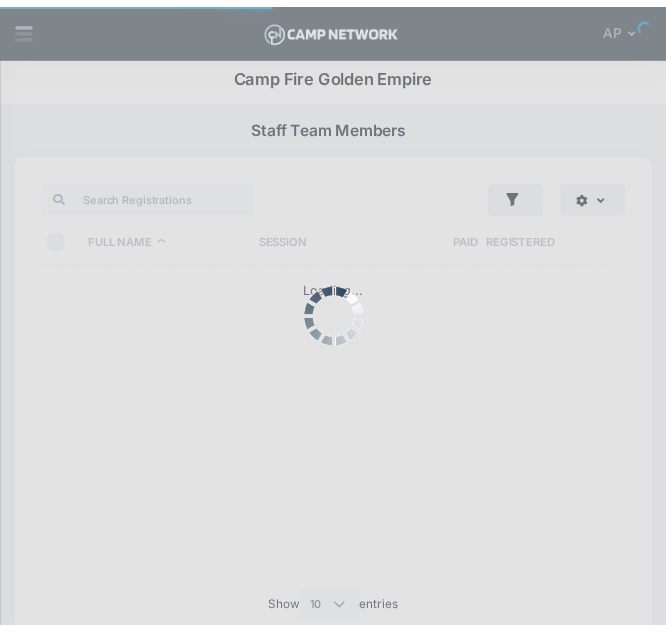 scroll, scrollTop: 188, scrollLeft: 0, axis: vertical 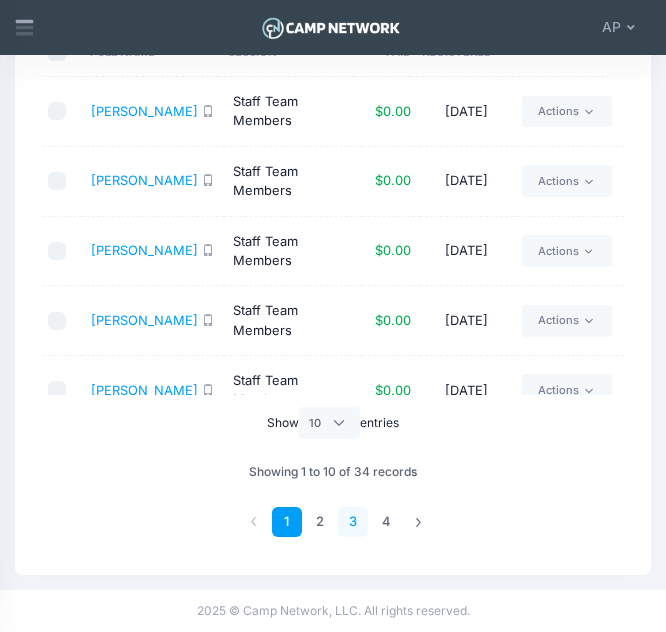 click on "3" at bounding box center [353, 522] 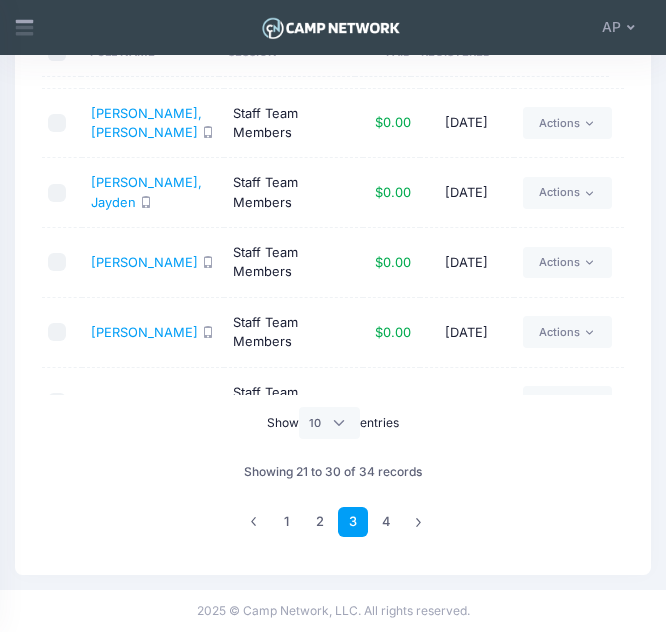 scroll, scrollTop: 378, scrollLeft: 0, axis: vertical 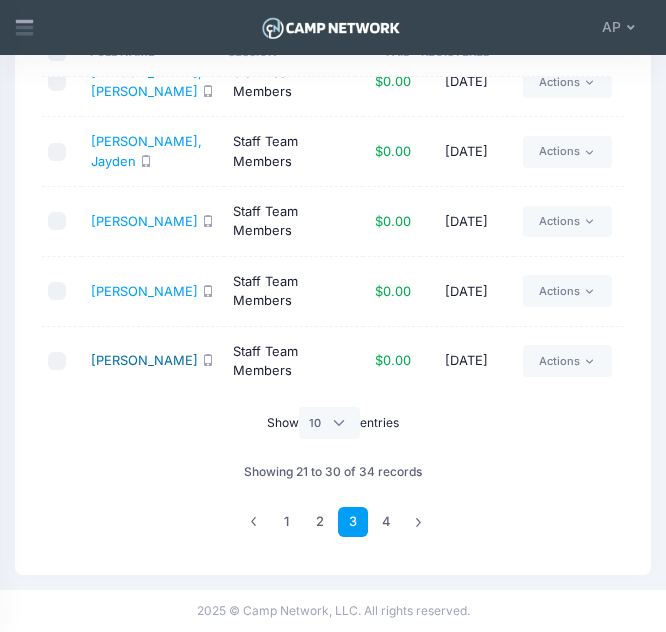click on "[PERSON_NAME]" at bounding box center (144, 360) 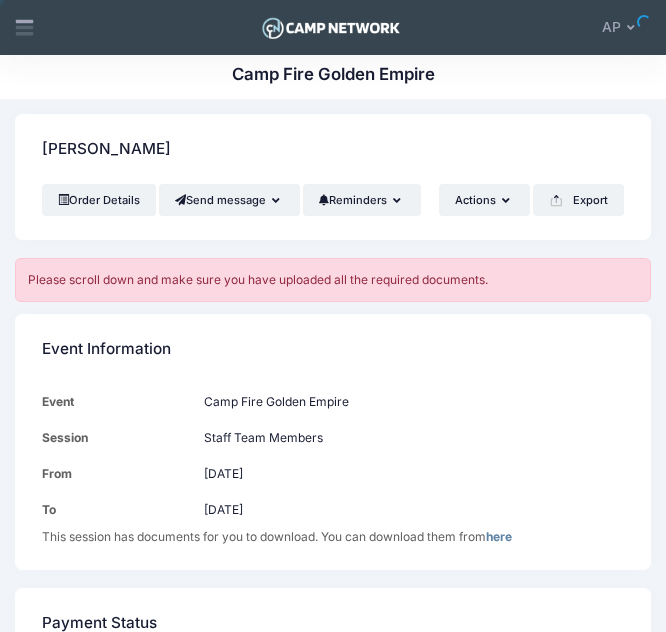 scroll, scrollTop: 0, scrollLeft: 0, axis: both 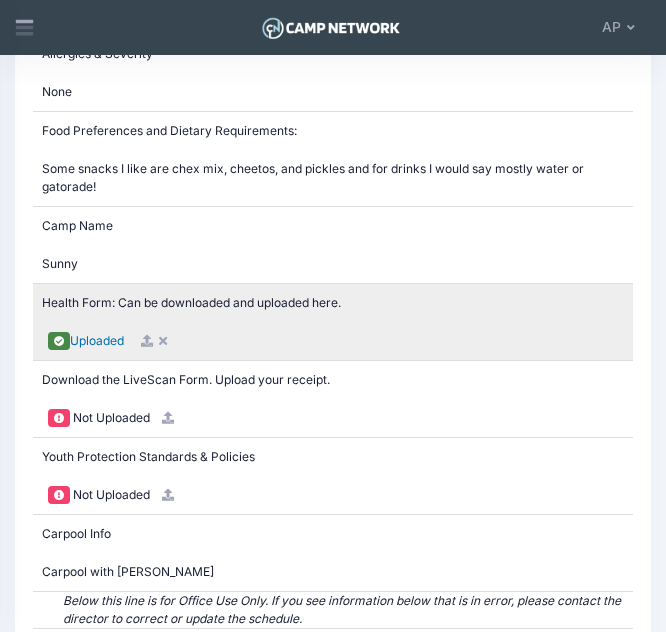 click on "Uploaded" at bounding box center [97, 340] 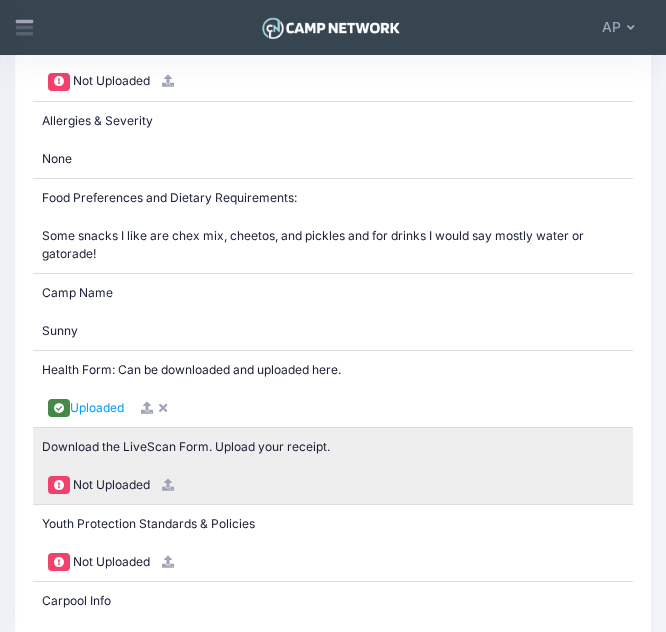 scroll, scrollTop: 3413, scrollLeft: 0, axis: vertical 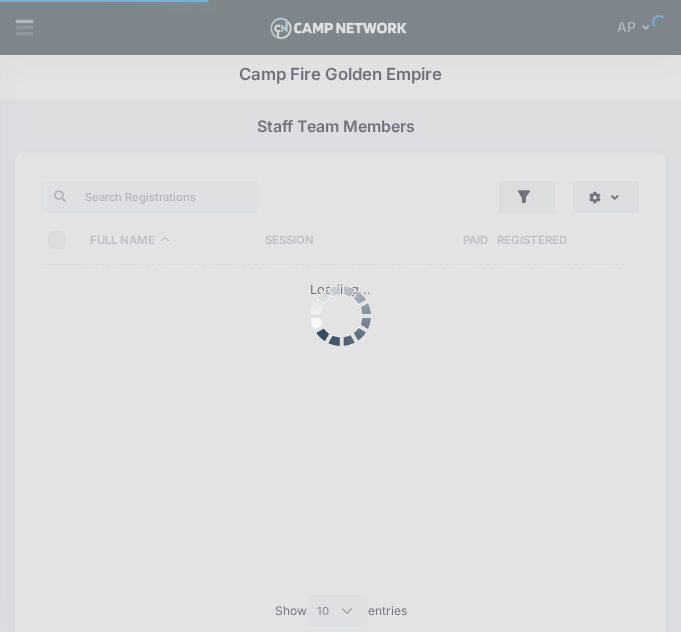 select on "10" 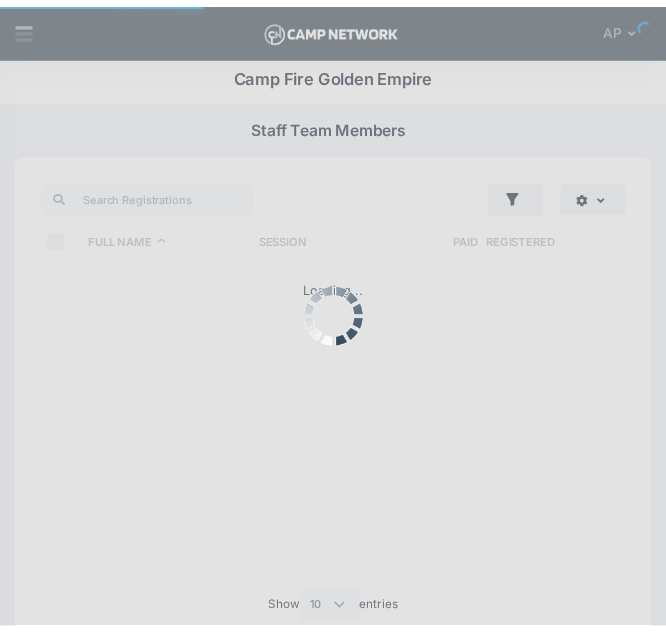 scroll, scrollTop: 188, scrollLeft: 0, axis: vertical 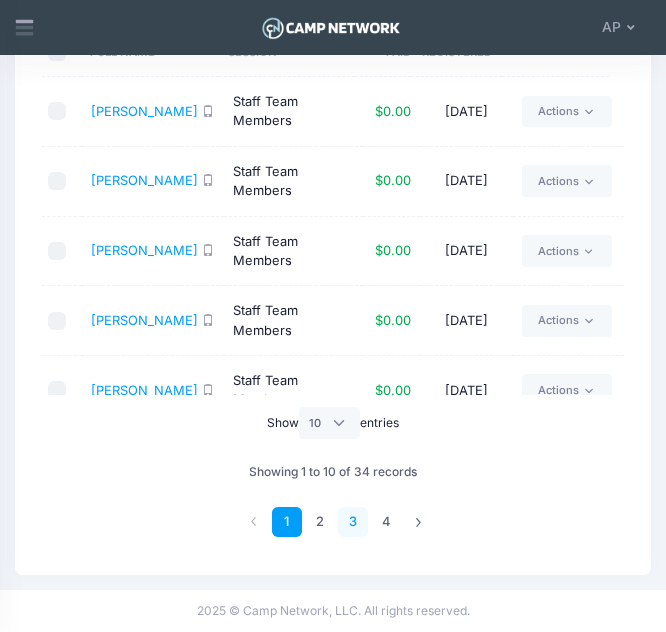 click on "3" at bounding box center (353, 522) 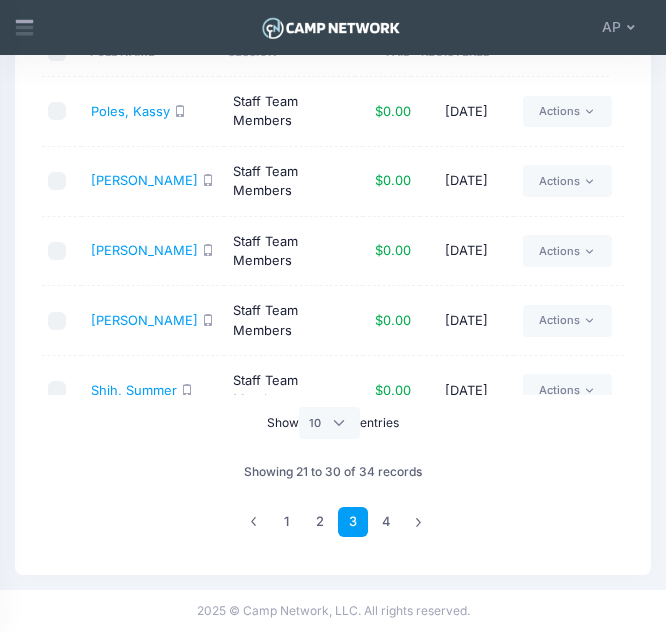 scroll, scrollTop: 378, scrollLeft: 0, axis: vertical 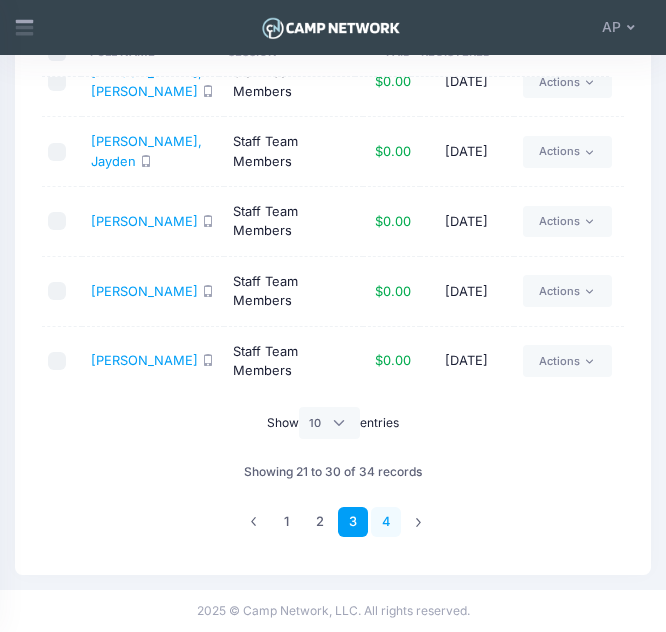 click on "4" at bounding box center [386, 522] 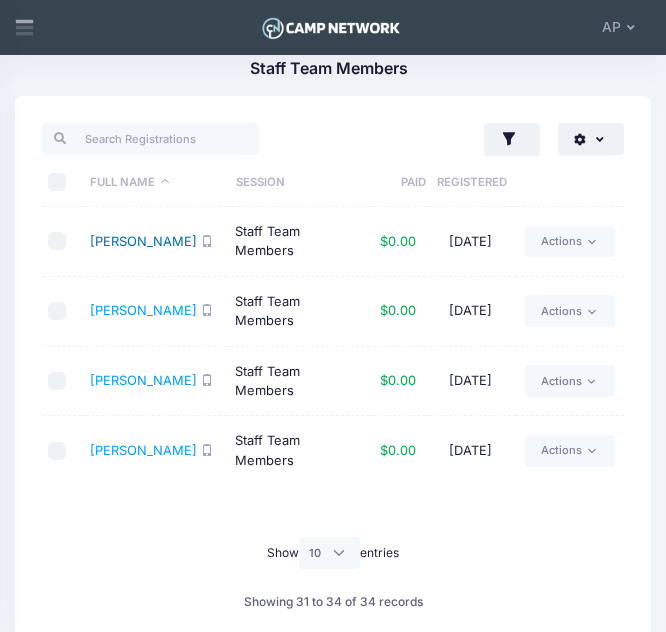 scroll, scrollTop: 55, scrollLeft: 0, axis: vertical 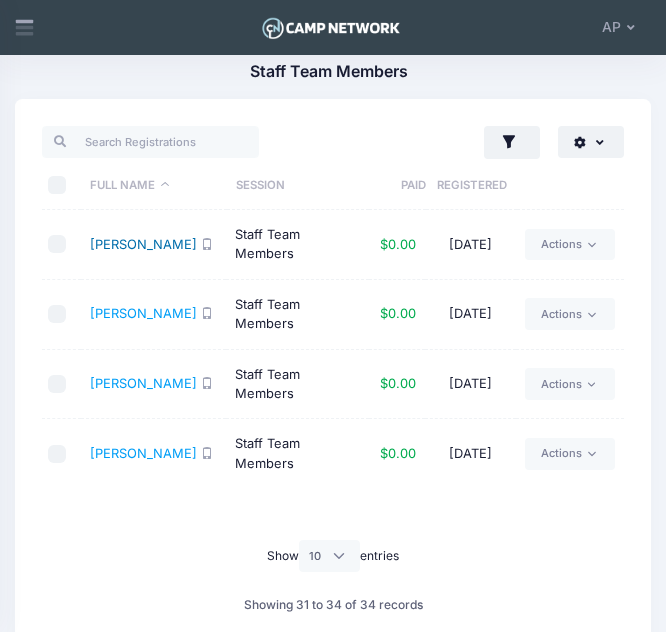 click on "Wells, Jeffrey" at bounding box center (143, 244) 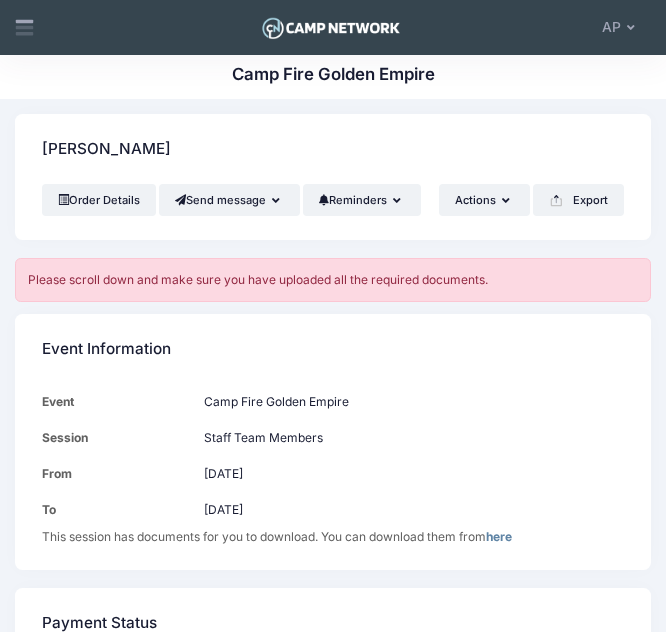 scroll, scrollTop: 0, scrollLeft: 0, axis: both 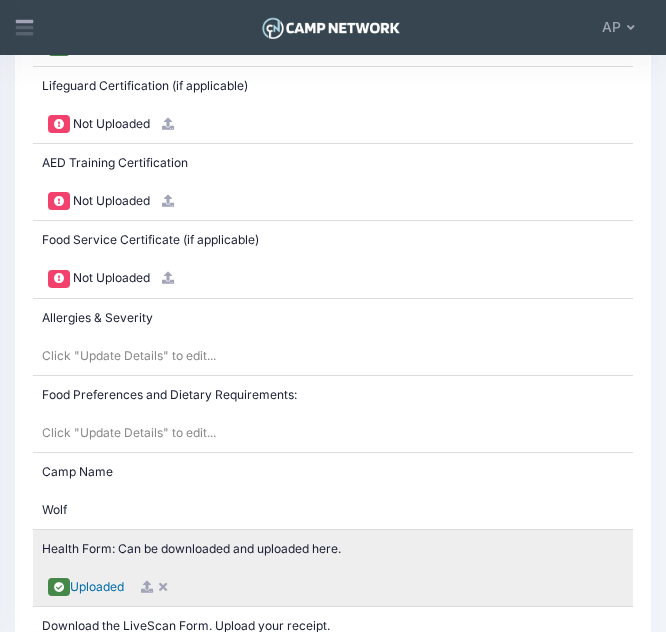 click on "Uploaded" at bounding box center (97, 586) 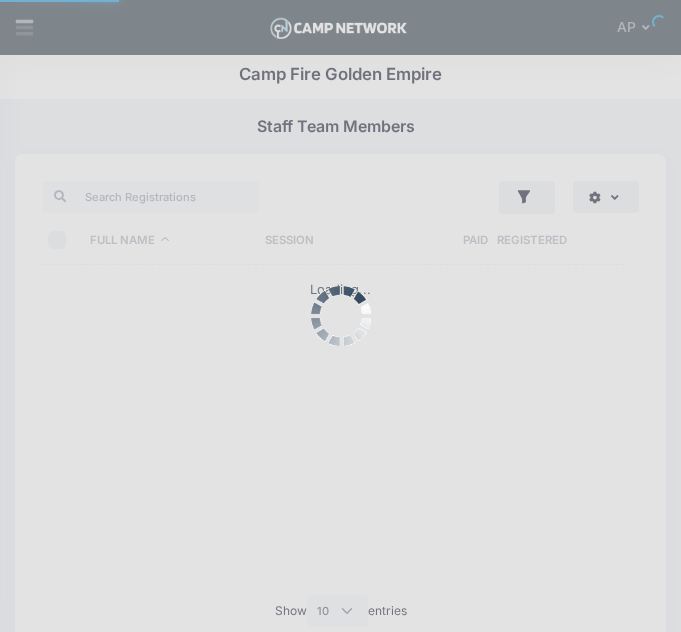 select on "10" 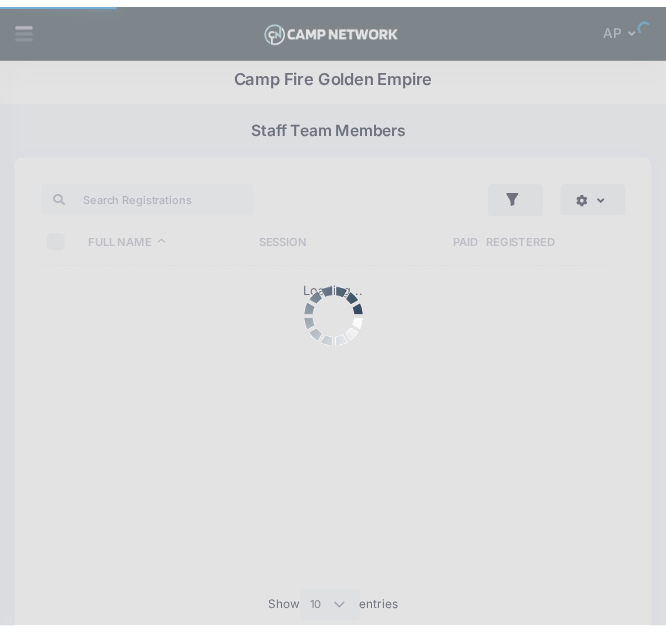 scroll, scrollTop: 55, scrollLeft: 0, axis: vertical 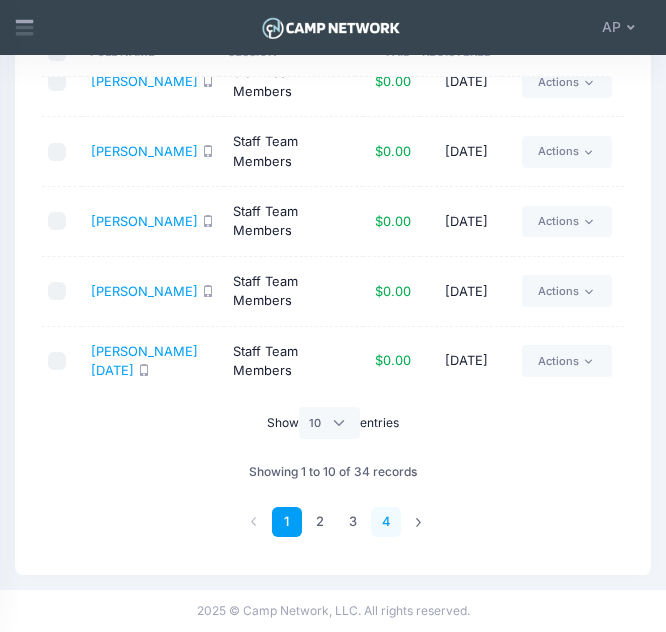 click on "4" at bounding box center [386, 522] 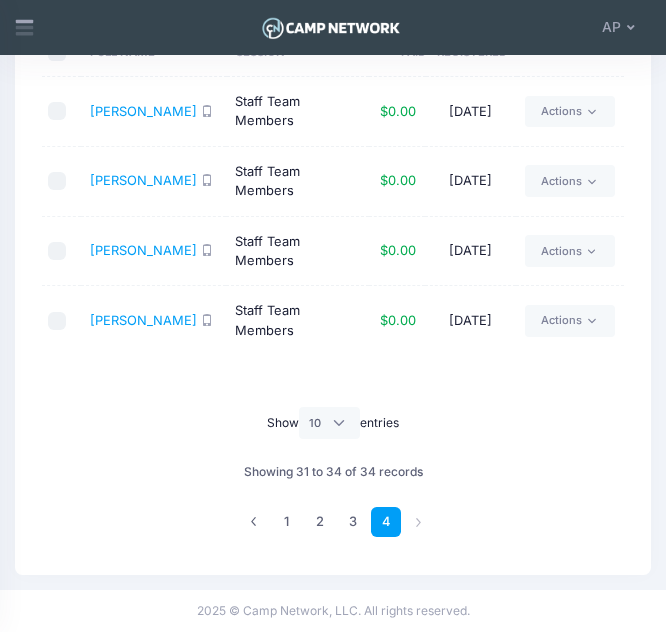 scroll, scrollTop: 0, scrollLeft: 0, axis: both 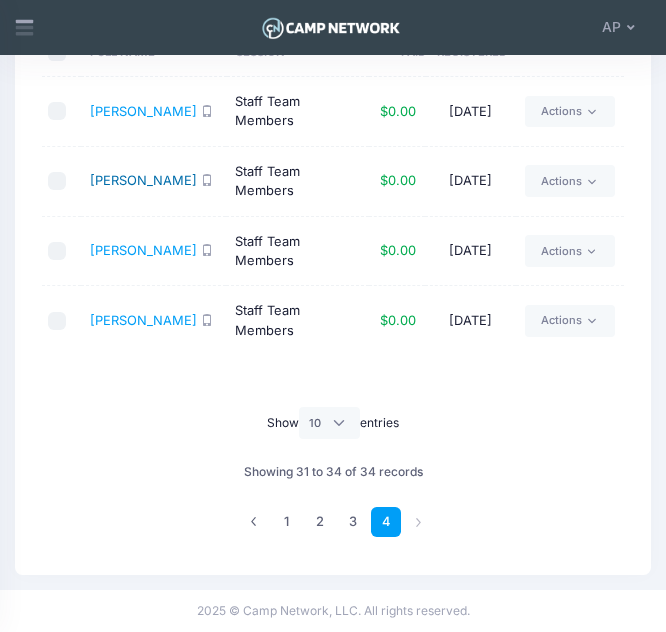 click on "Wortmann, Jacob" at bounding box center (143, 180) 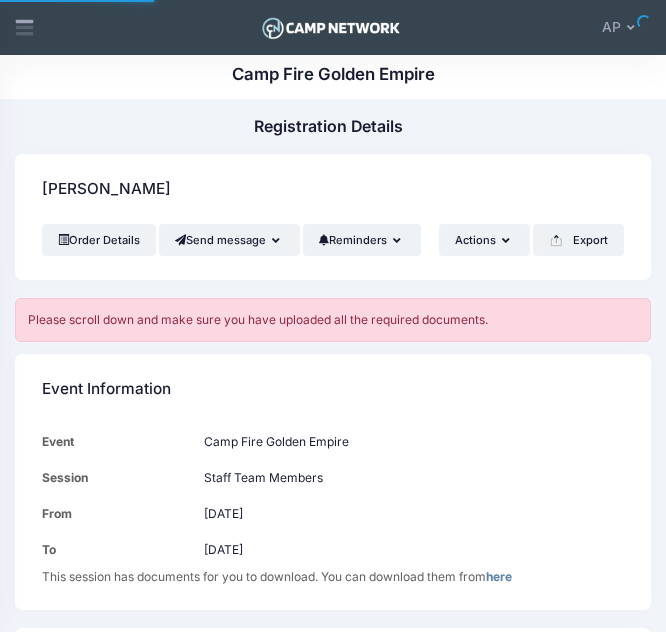 scroll, scrollTop: 0, scrollLeft: 0, axis: both 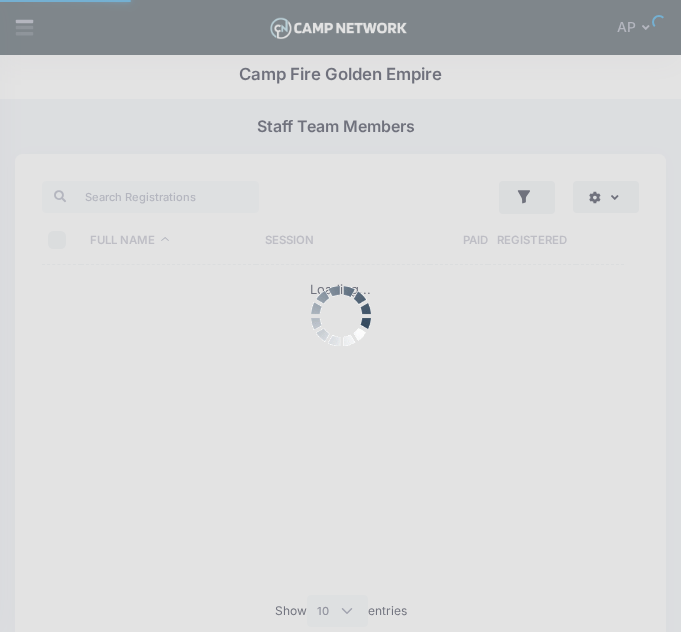 select on "10" 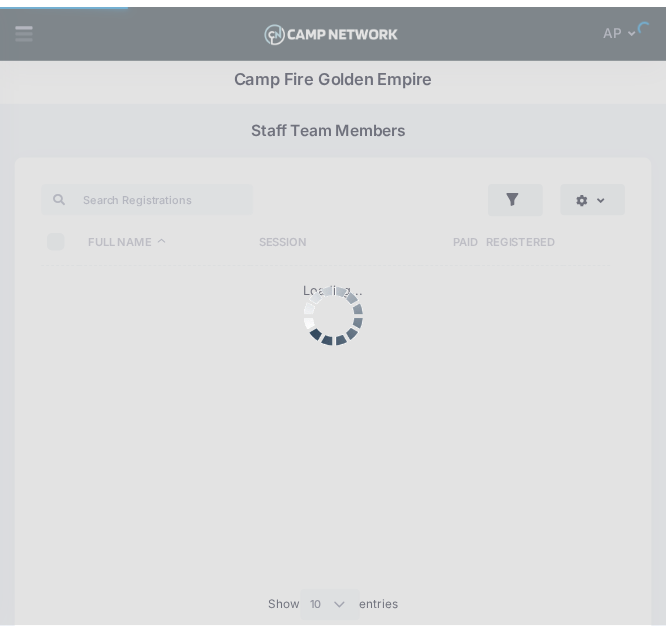 scroll, scrollTop: 188, scrollLeft: 0, axis: vertical 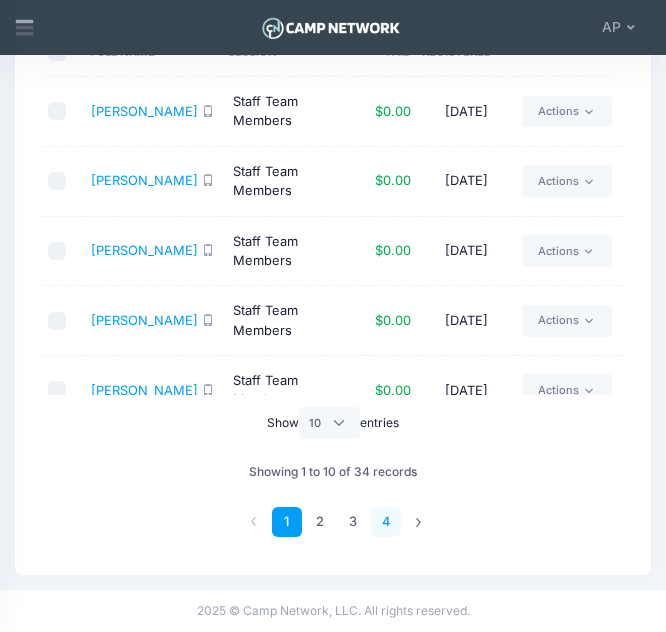 click on "4" at bounding box center (386, 522) 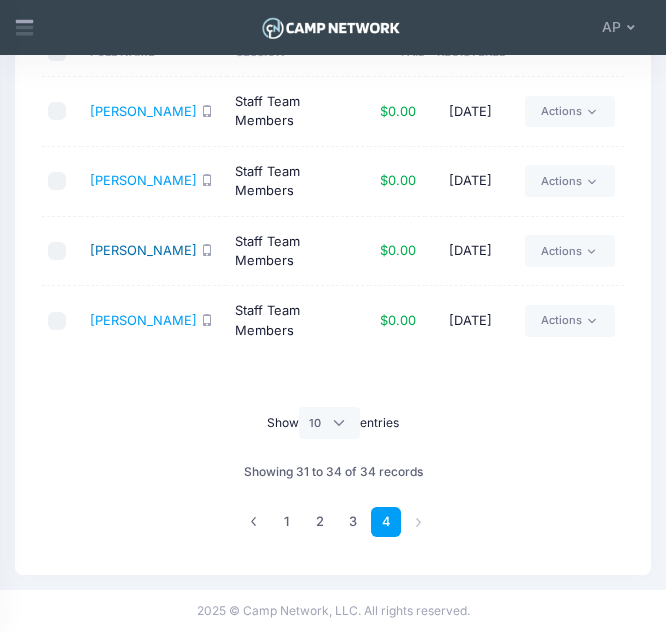 click on "Wright, Zoey" at bounding box center (143, 250) 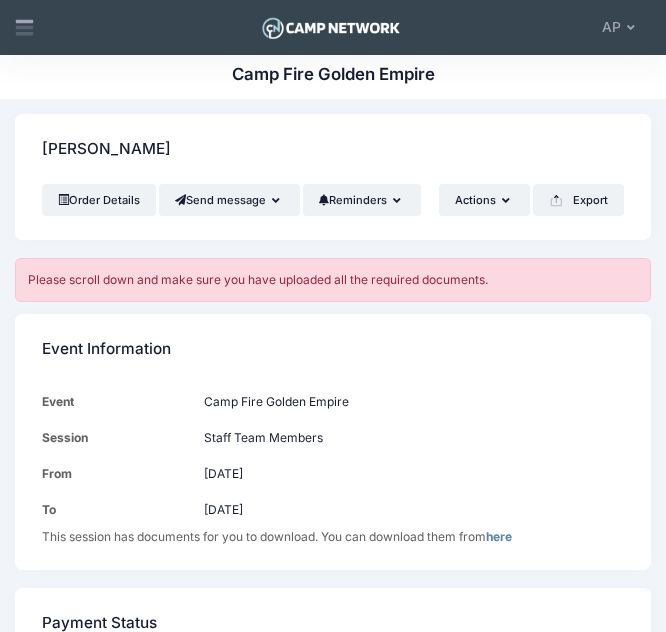 scroll, scrollTop: 0, scrollLeft: 0, axis: both 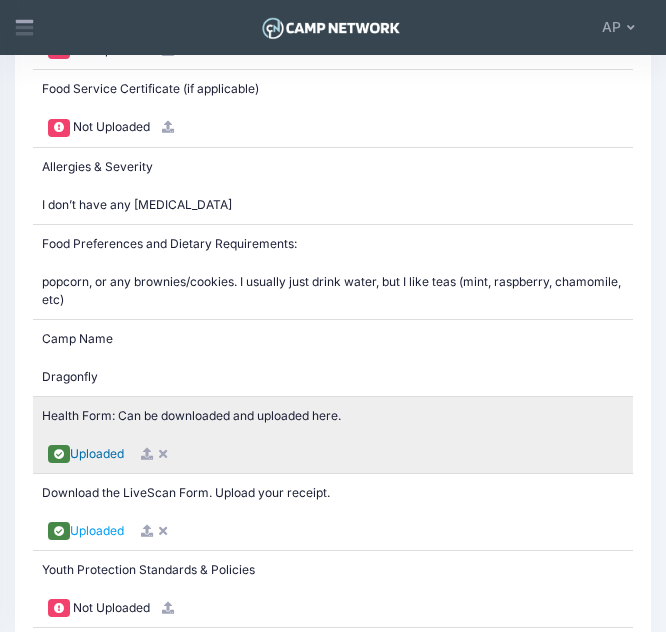 click on "Uploaded" at bounding box center [97, 453] 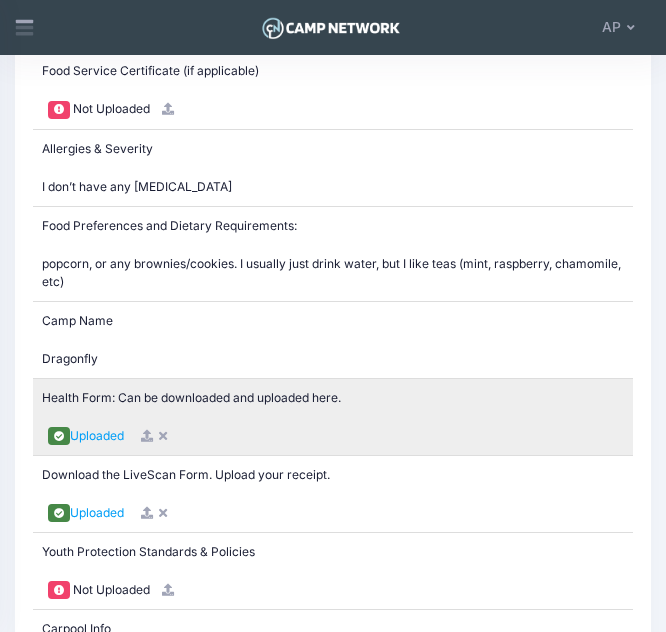 scroll, scrollTop: 3500, scrollLeft: 0, axis: vertical 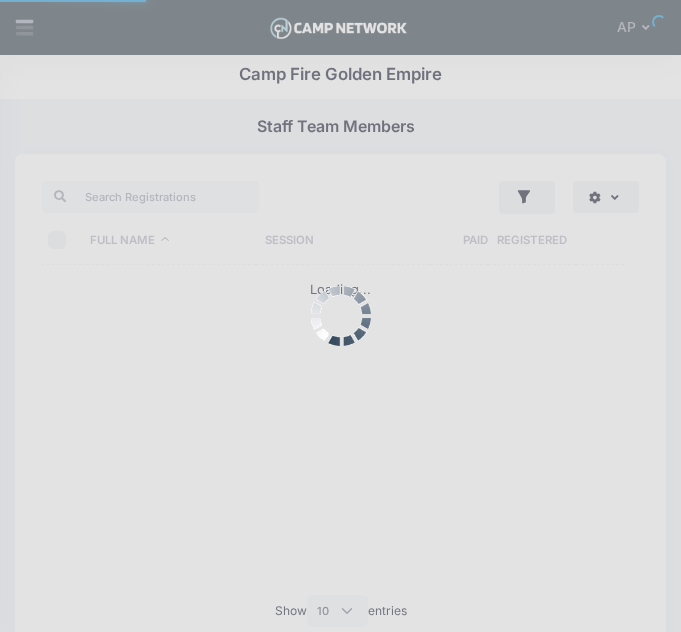 select on "10" 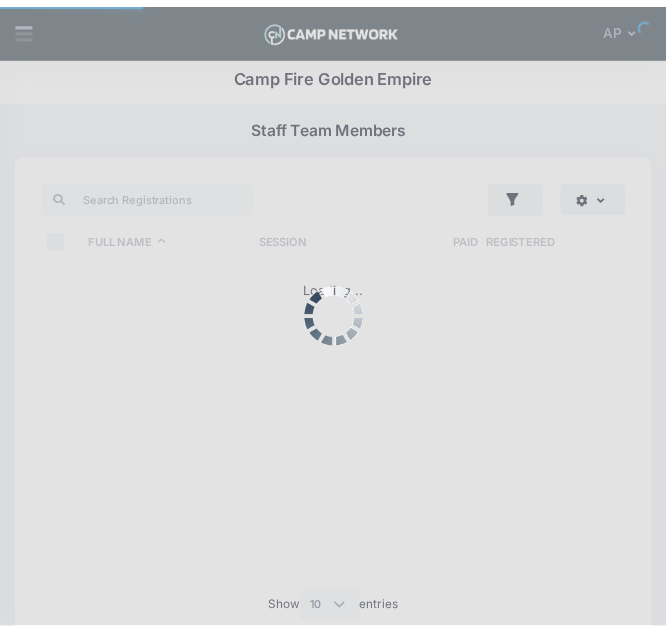 scroll, scrollTop: 188, scrollLeft: 0, axis: vertical 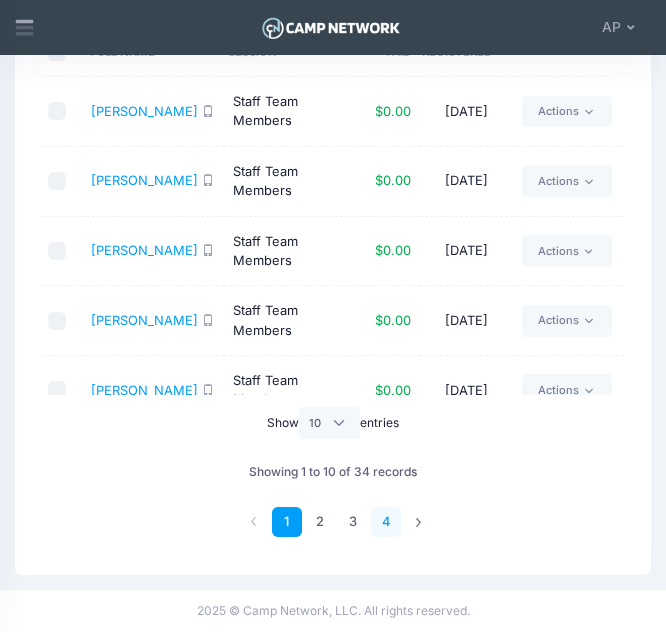 click on "4" at bounding box center (386, 522) 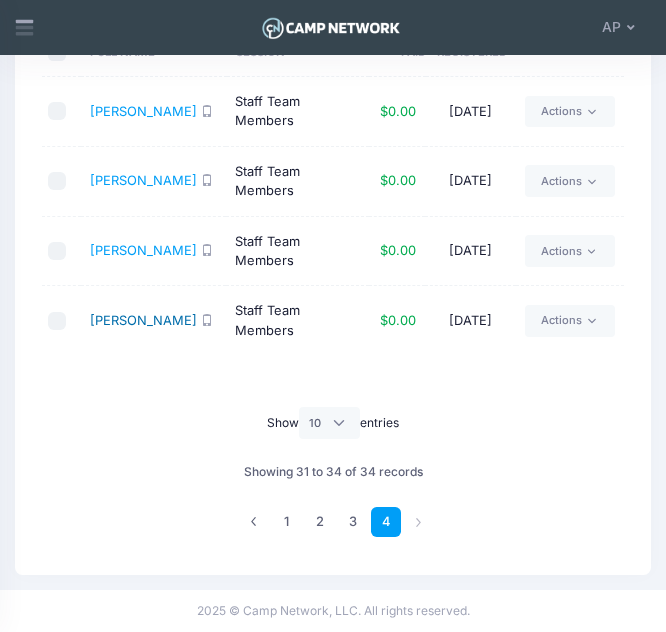click on "[PERSON_NAME]" at bounding box center [143, 320] 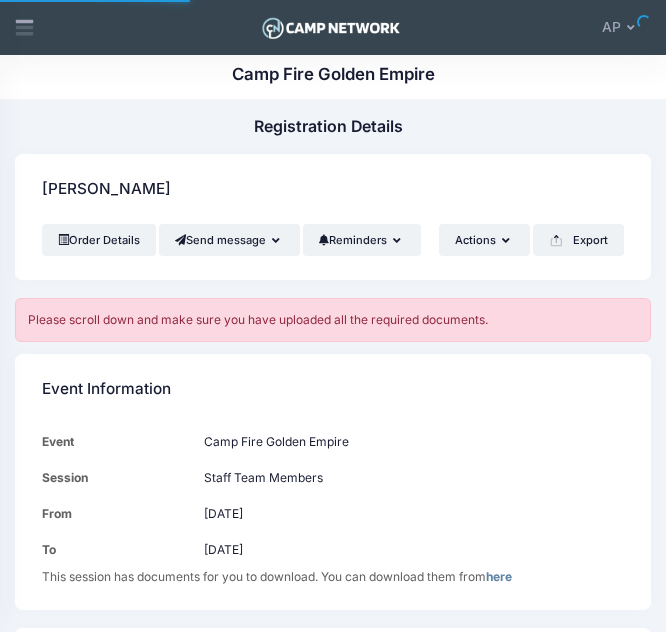 scroll, scrollTop: 0, scrollLeft: 0, axis: both 